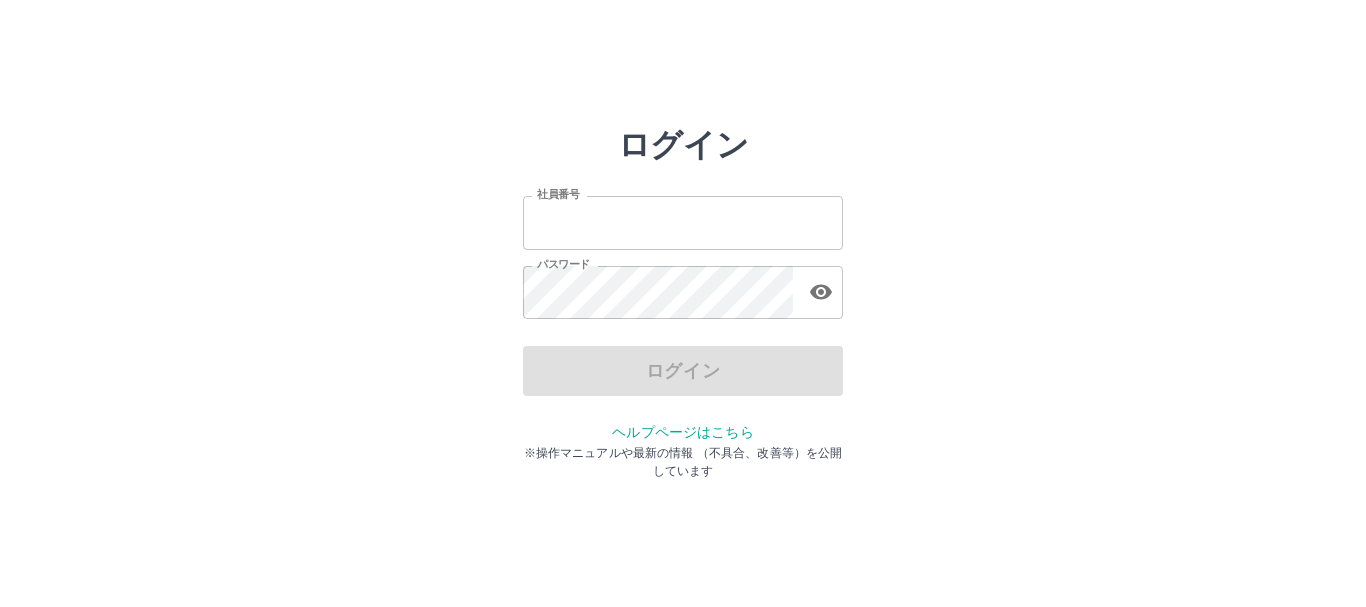 scroll, scrollTop: 0, scrollLeft: 0, axis: both 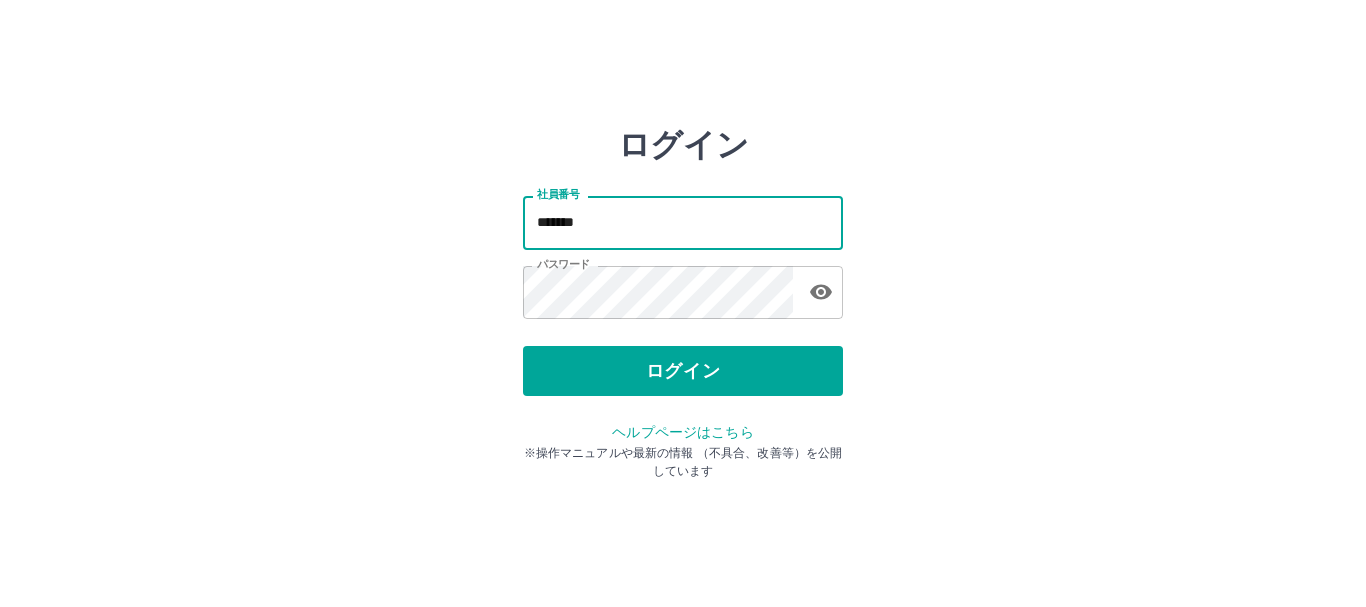 click on "*******" at bounding box center [683, 222] 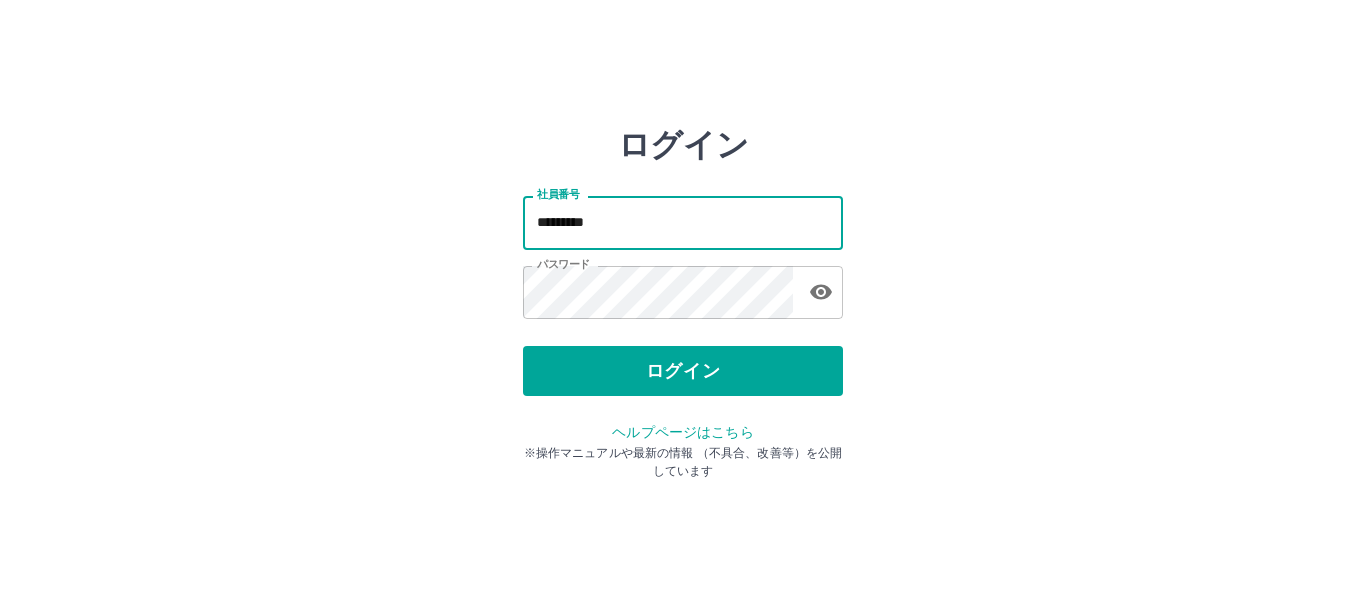 click on "*********" at bounding box center [683, 222] 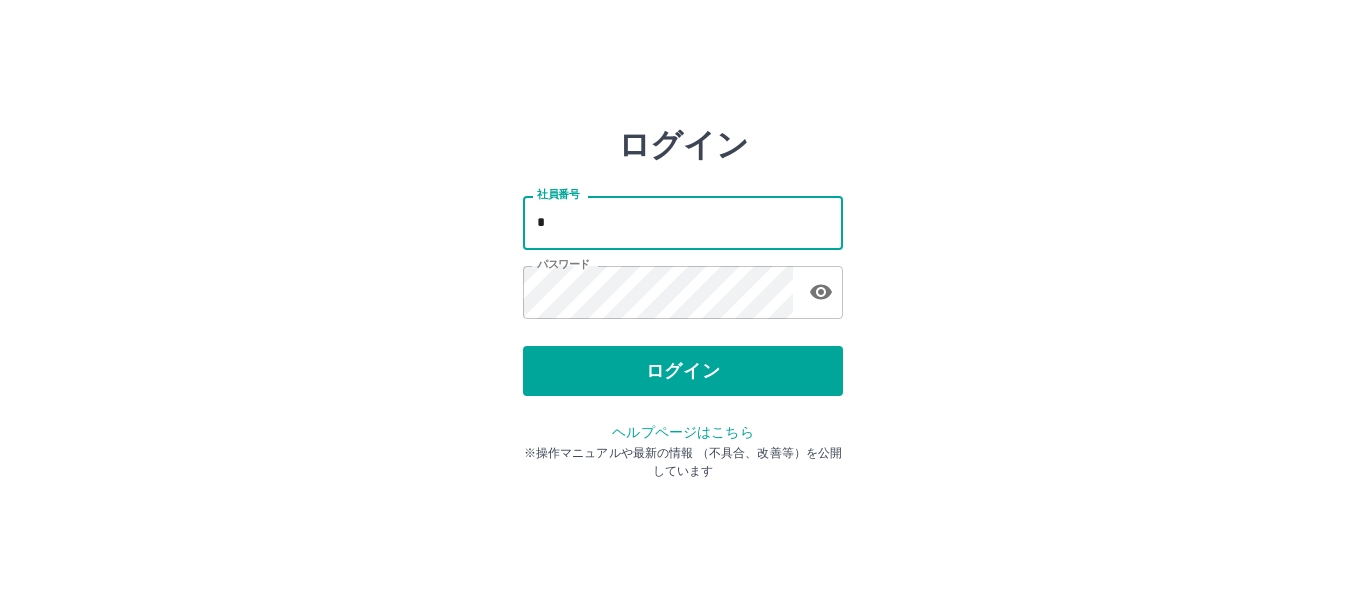 click on "*" at bounding box center [683, 222] 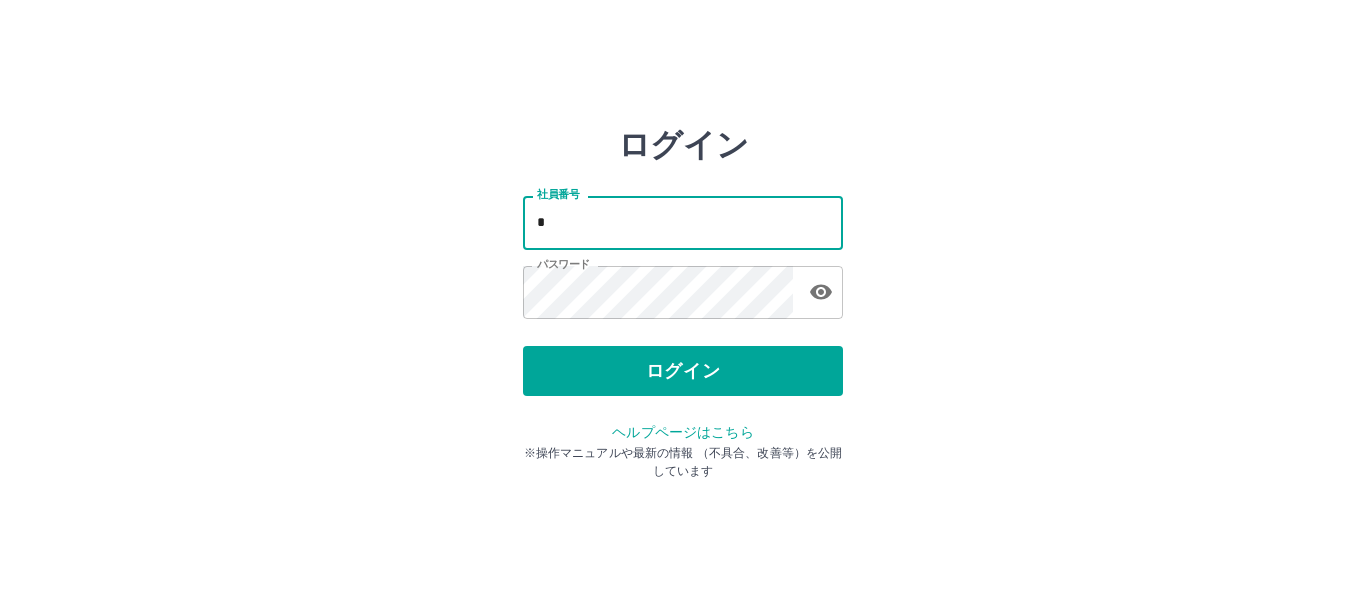 click on "*" at bounding box center [683, 222] 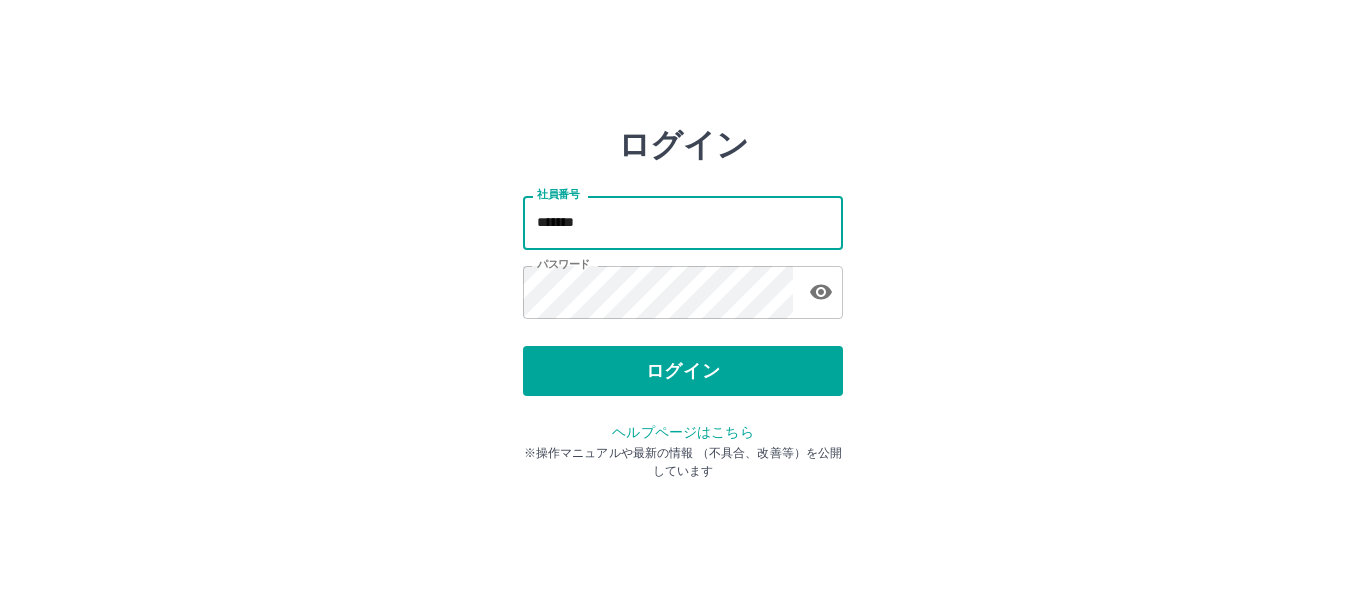 type on "*******" 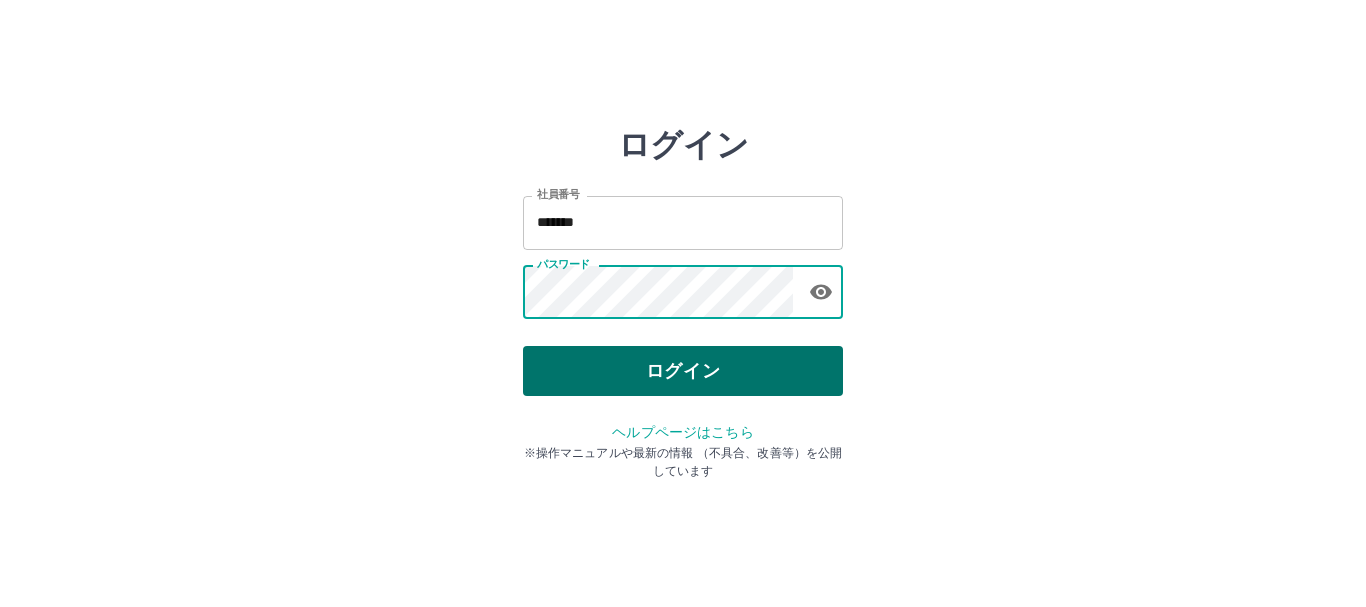 click on "ログイン" at bounding box center (683, 371) 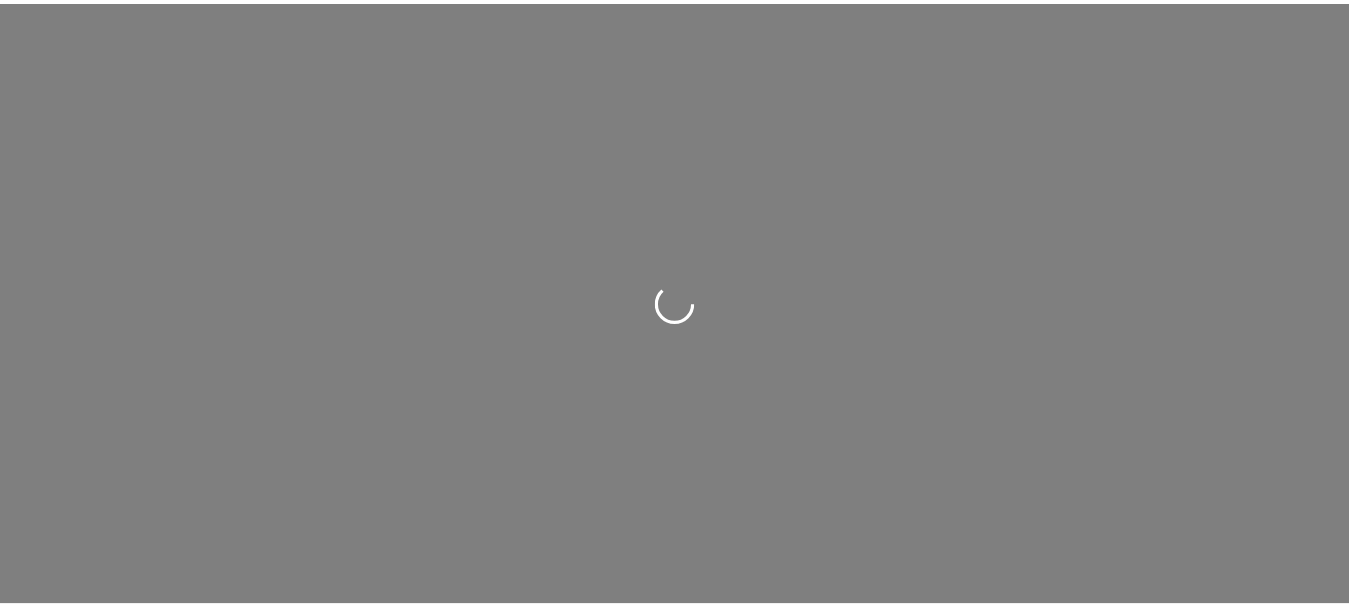 scroll, scrollTop: 0, scrollLeft: 0, axis: both 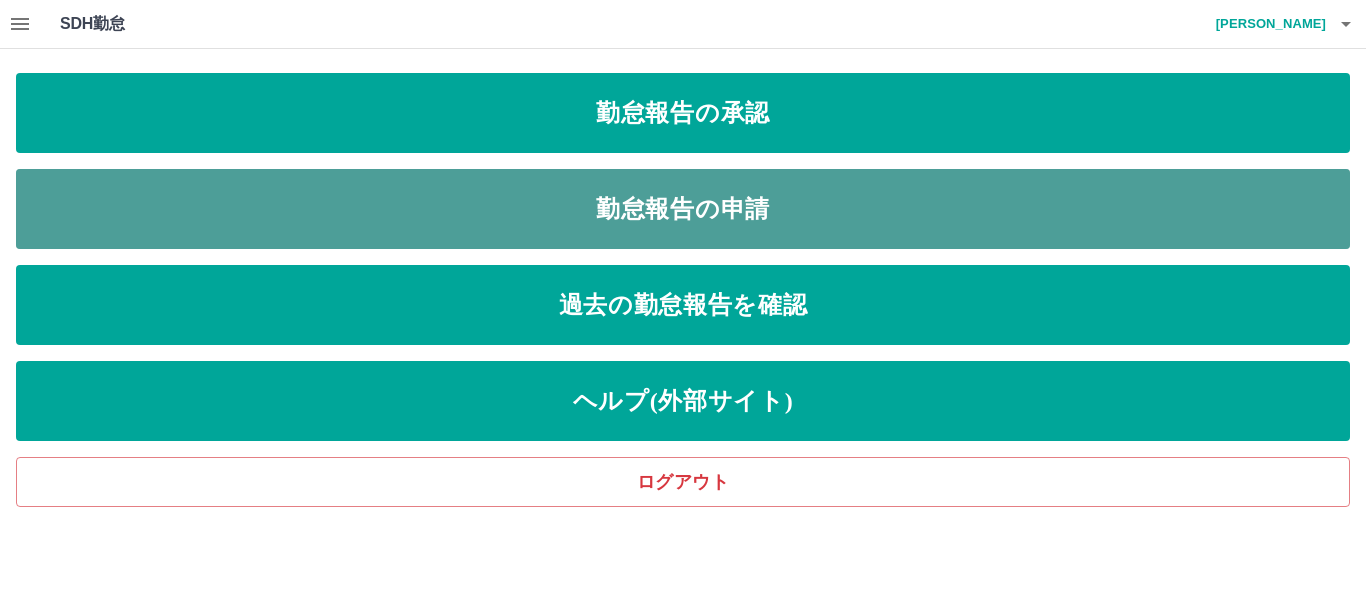click on "勤怠報告の申請" at bounding box center [683, 209] 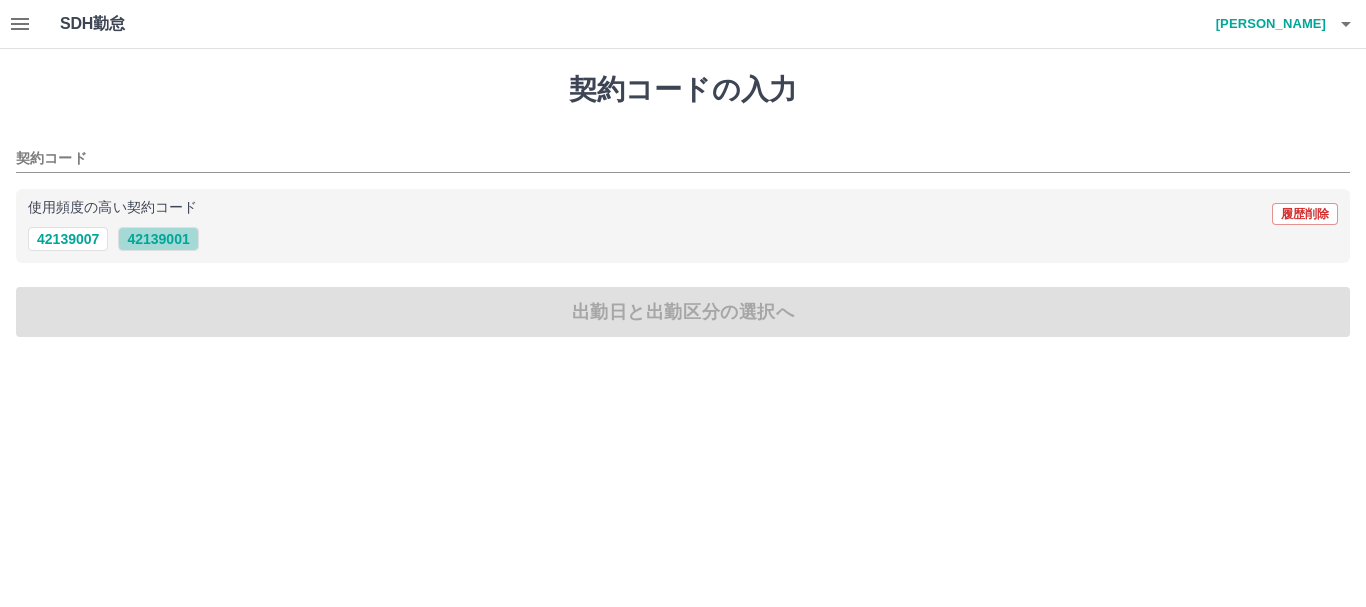 click on "42139001" at bounding box center [158, 239] 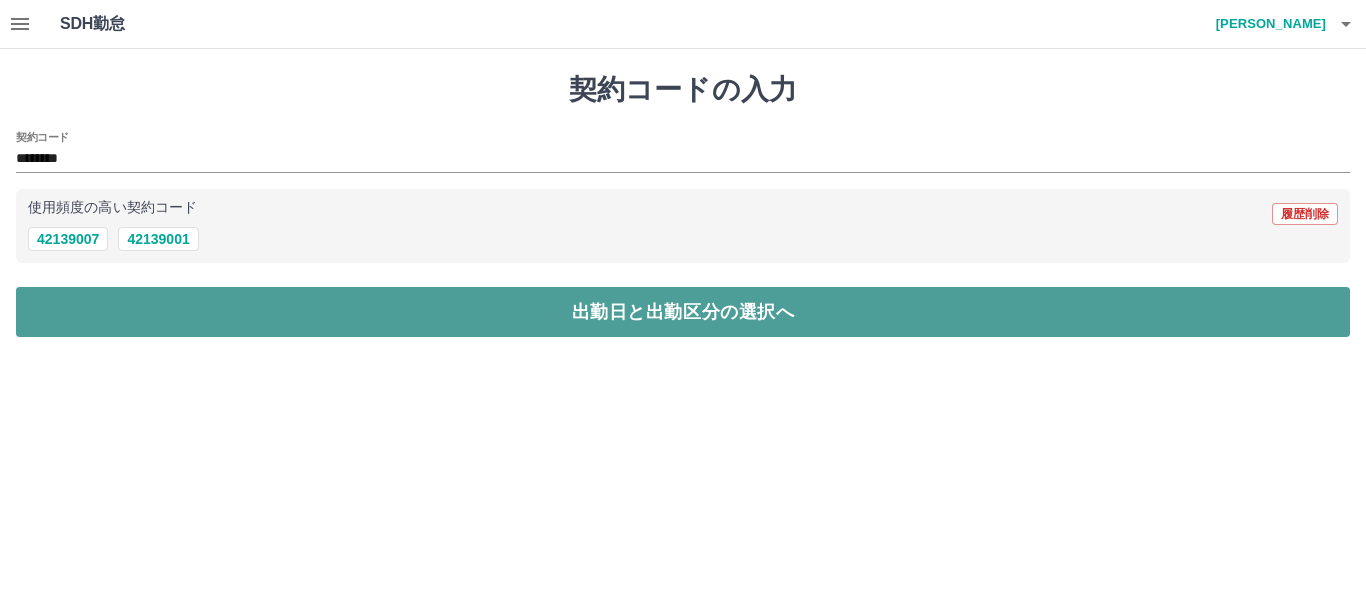 click on "出勤日と出勤区分の選択へ" at bounding box center (683, 312) 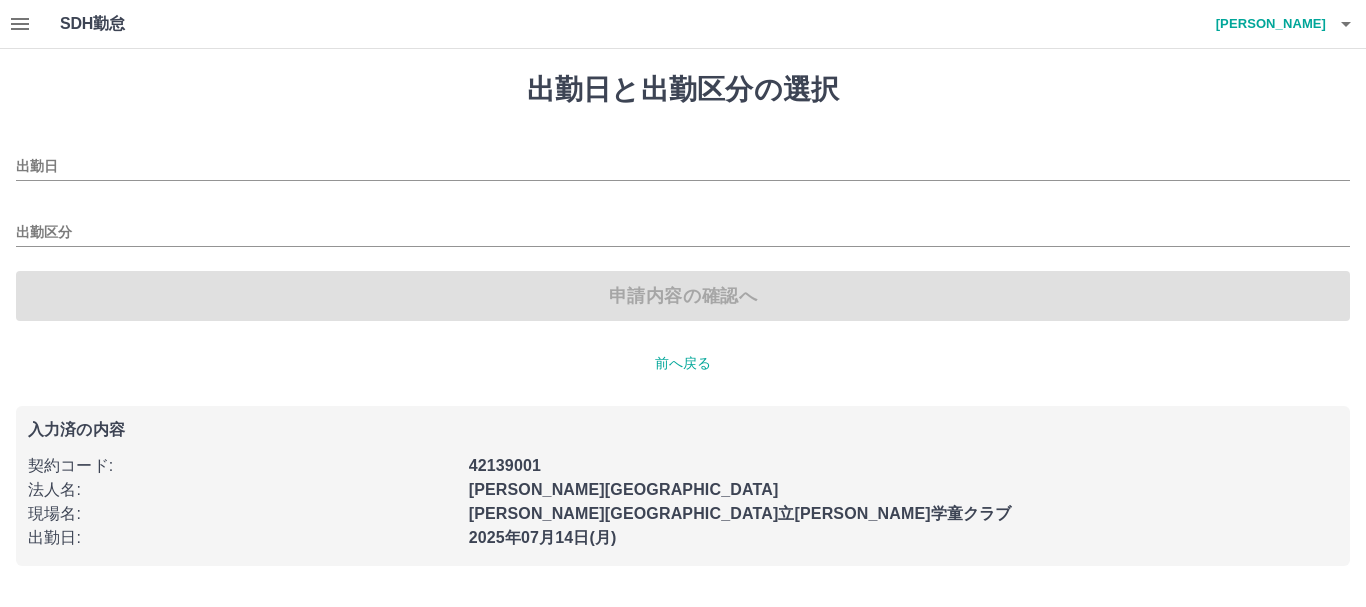 type on "**********" 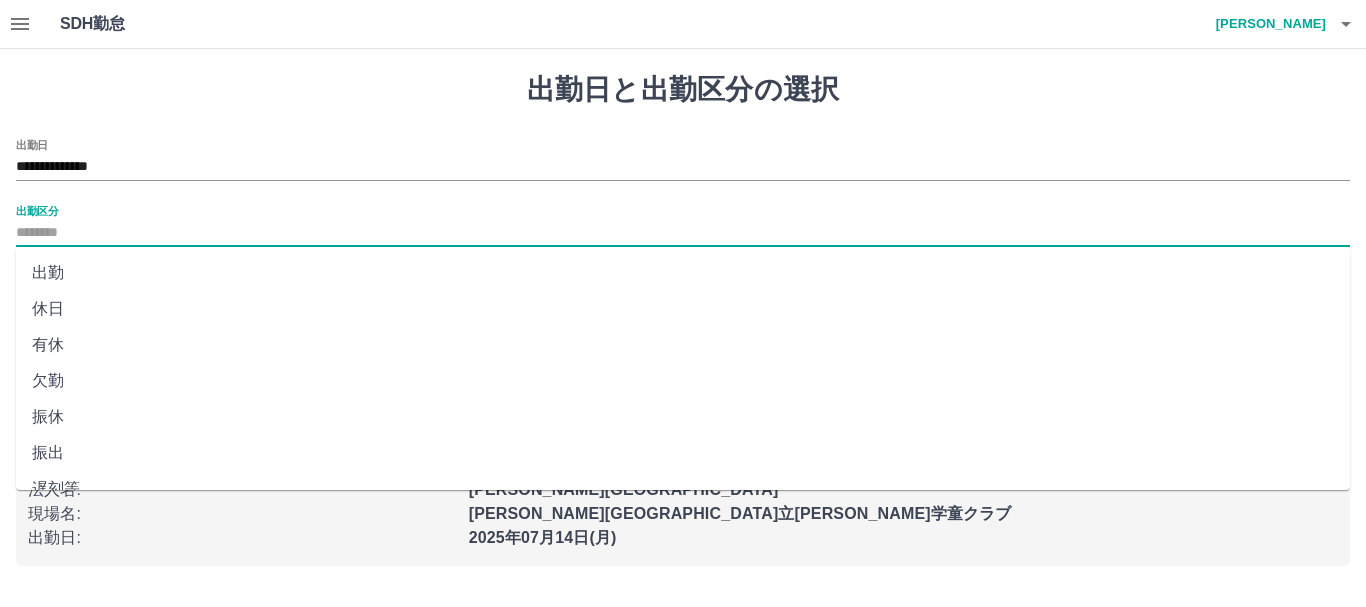 click on "出勤区分" at bounding box center [683, 233] 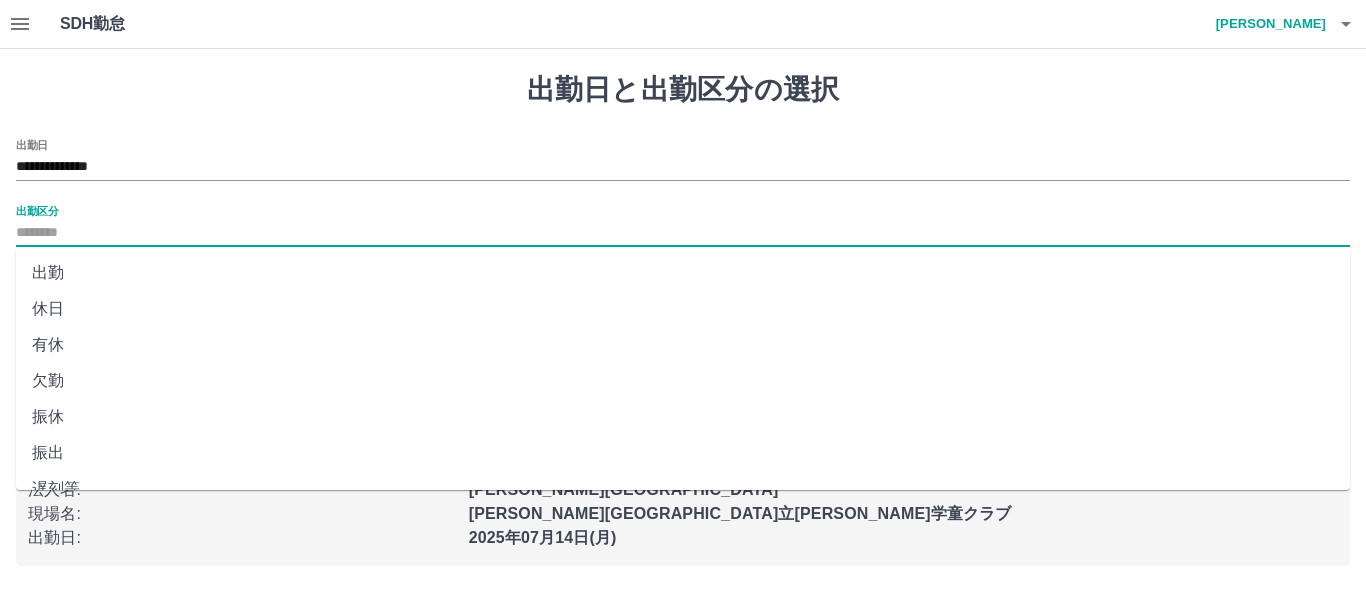click on "出勤" at bounding box center (683, 273) 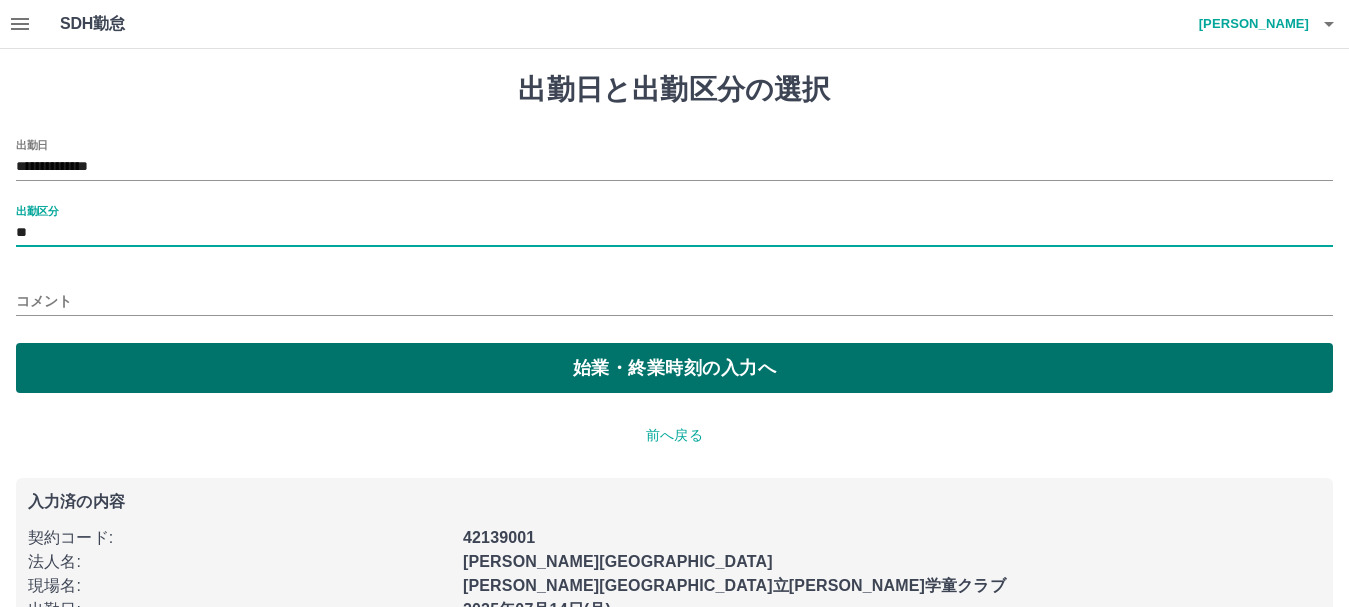click on "始業・終業時刻の入力へ" at bounding box center (674, 368) 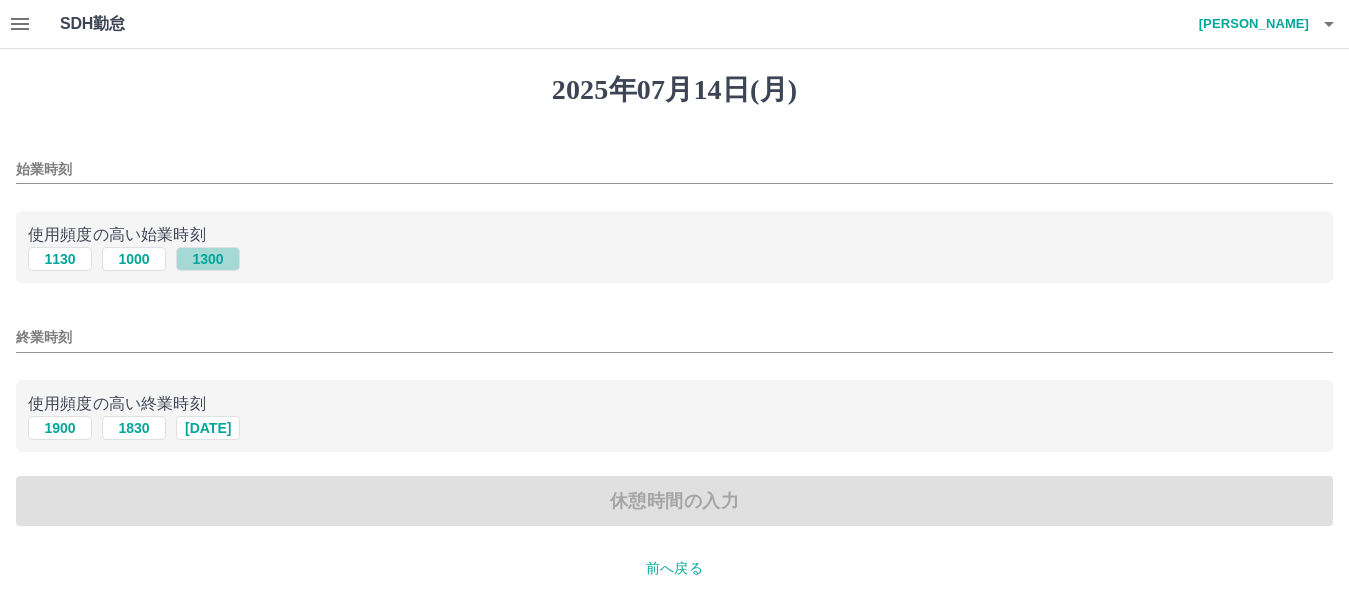 click on "1300" at bounding box center [208, 259] 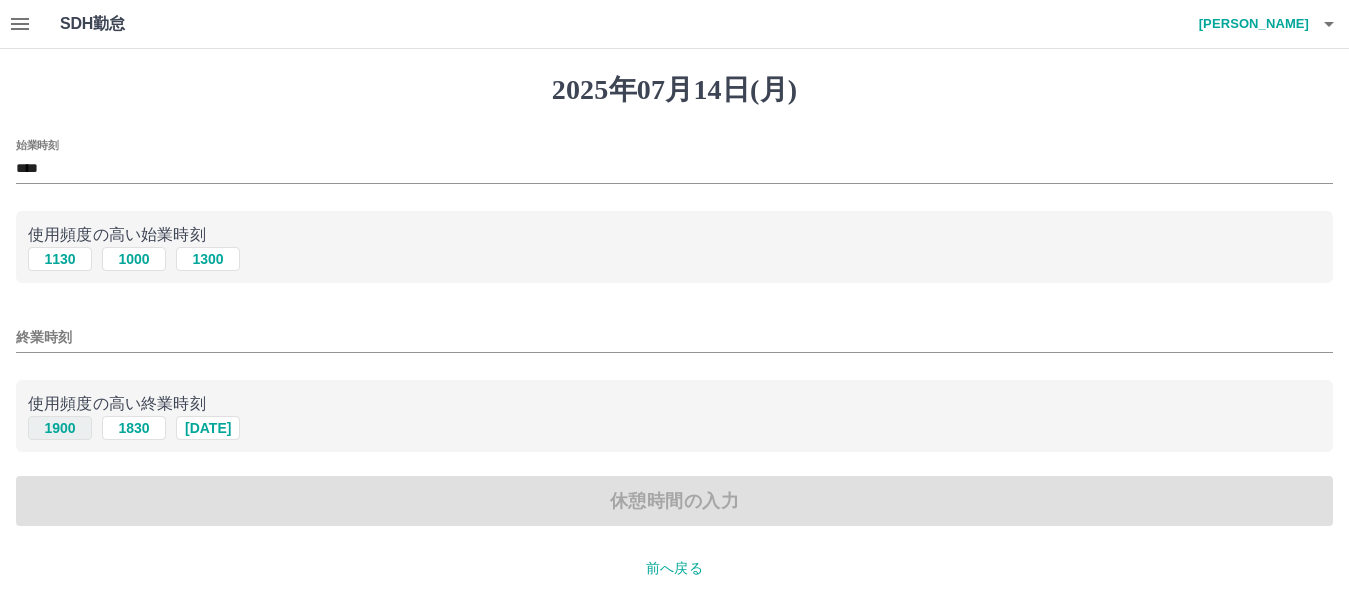 click on "1900" at bounding box center (60, 428) 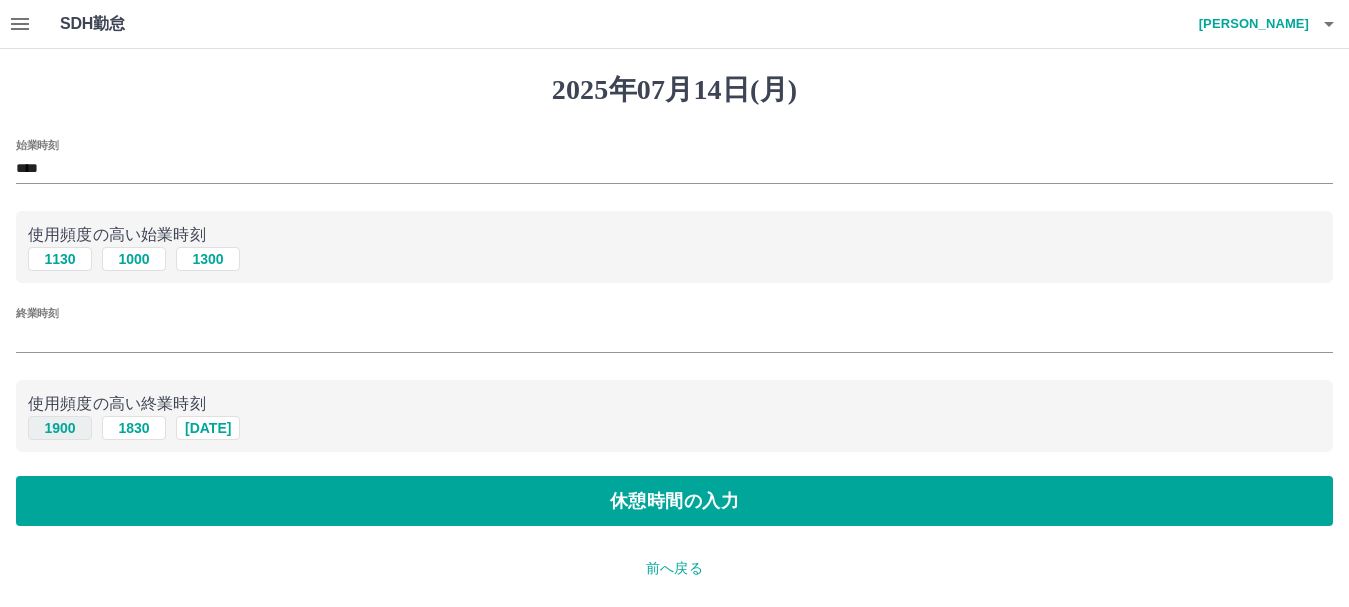 type on "****" 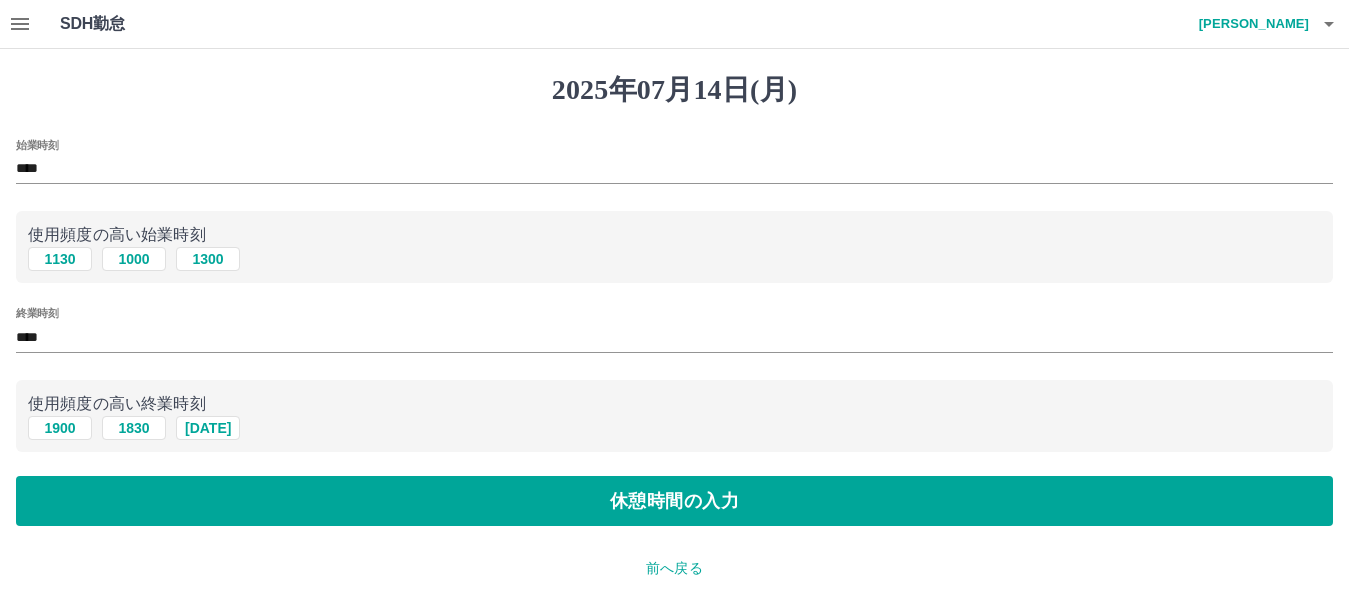click on "2025年07月14日(月) 始業時刻 **** 使用頻度の高い始業時刻 1130 1000 1300 終業時刻 **** 使用頻度の高い終業時刻 1900 1830 1950 休憩時間の入力 前へ戻る 入力済の内容 契約コード : 42139001 法人名 : 印西市 現場名 : 印西市立原山学童クラブ 出勤日 : 2025年07月14日(月) 出勤区分 : 出勤" at bounding box center (674, 434) 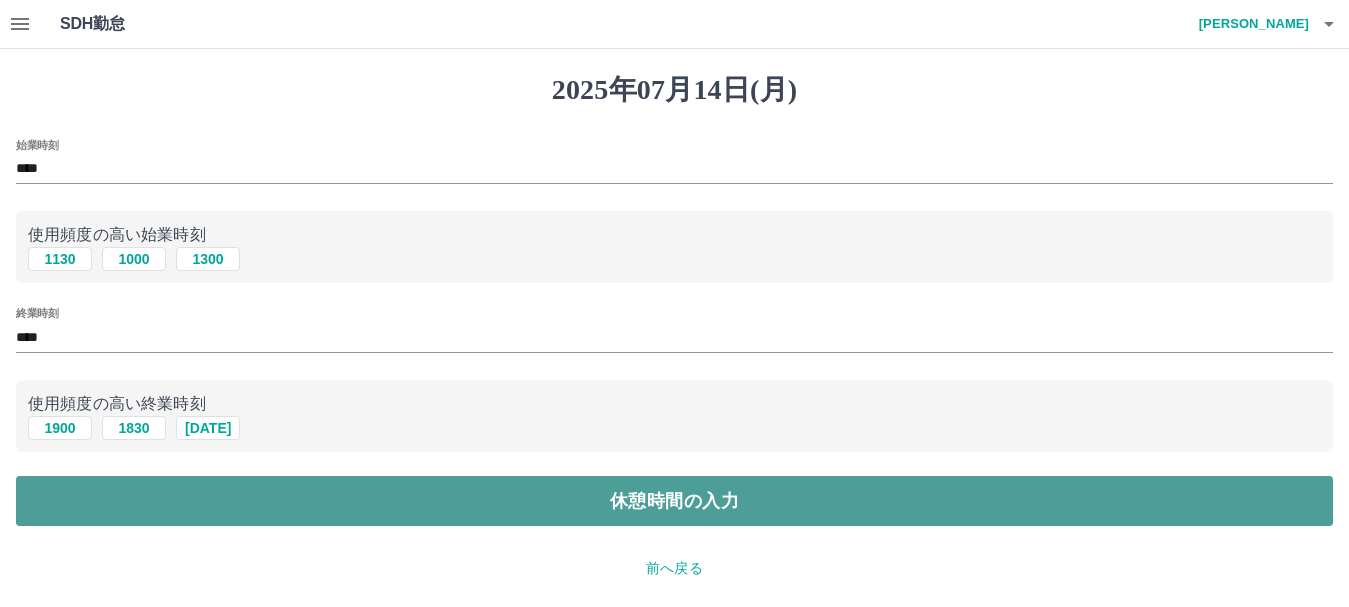 click on "休憩時間の入力" at bounding box center [674, 501] 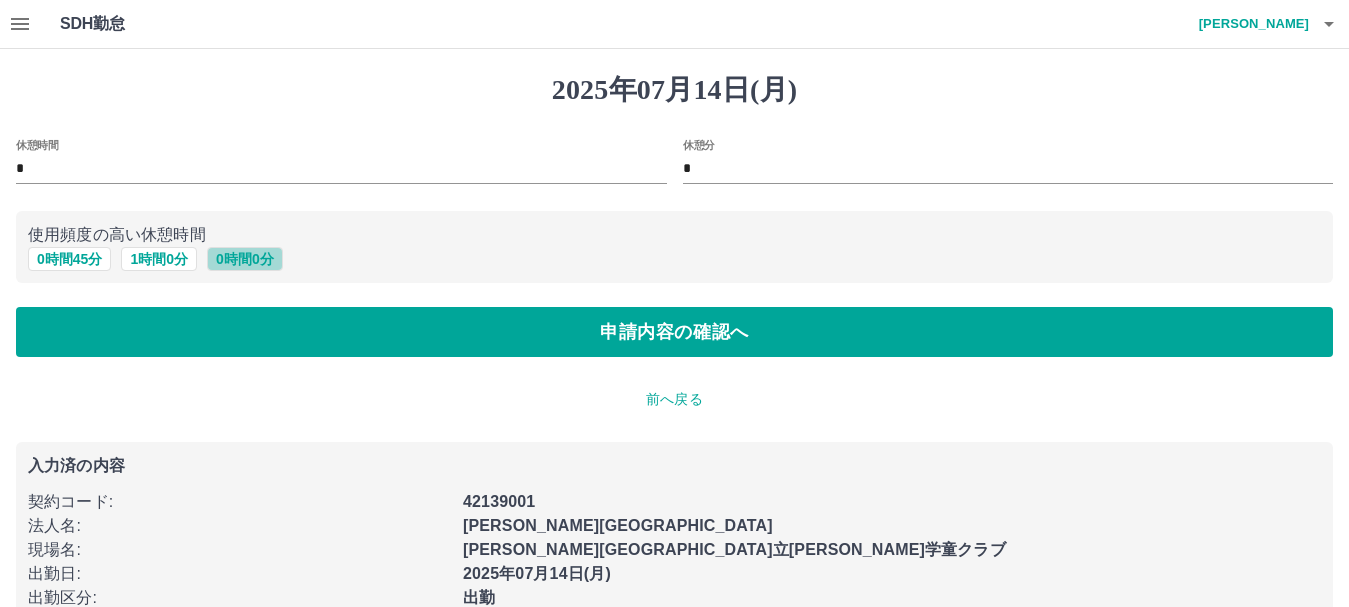 click on "0 時間 0 分" at bounding box center (245, 259) 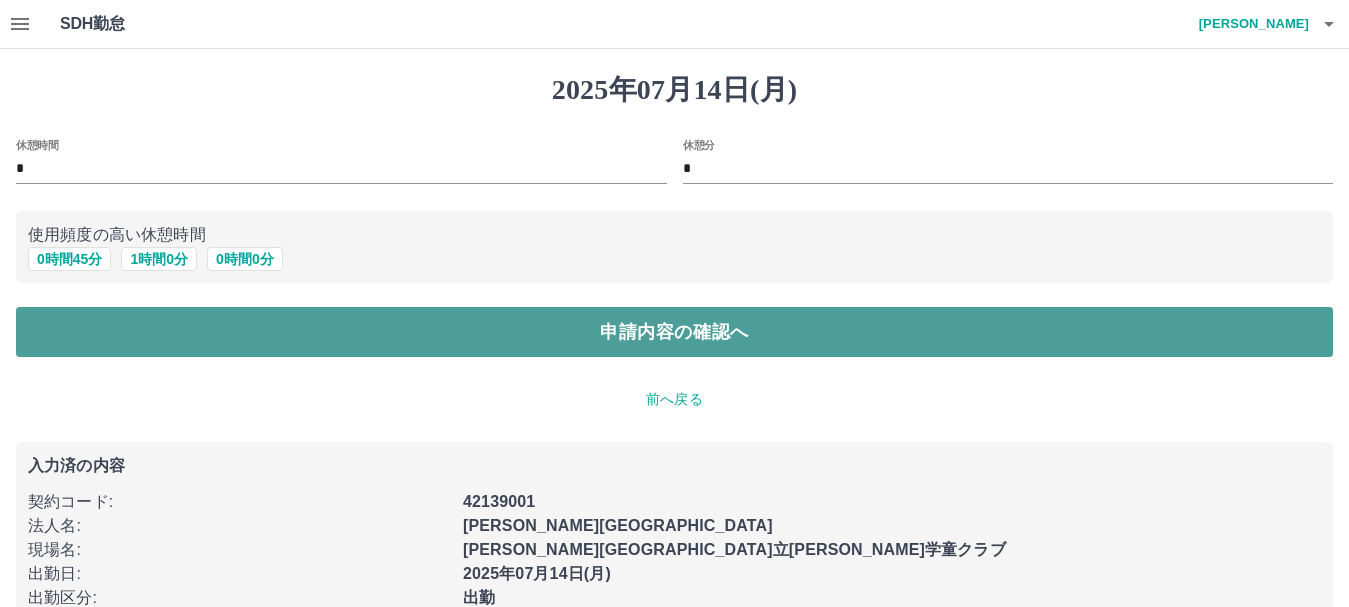 click on "申請内容の確認へ" at bounding box center (674, 332) 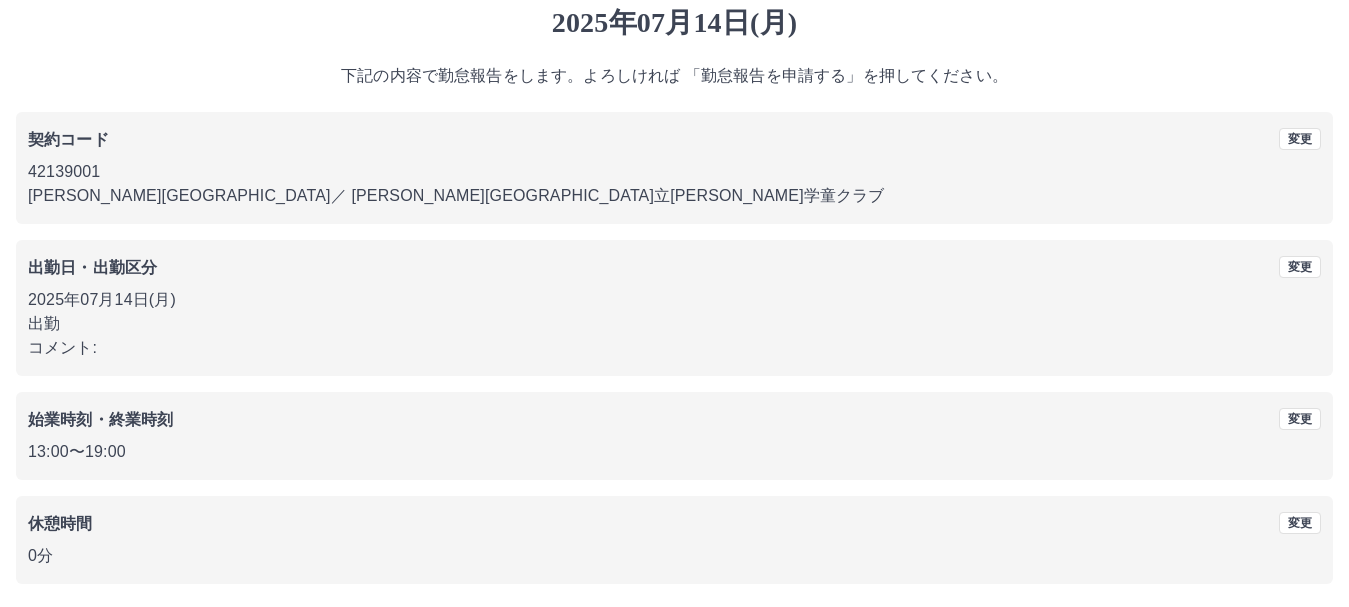 scroll, scrollTop: 142, scrollLeft: 0, axis: vertical 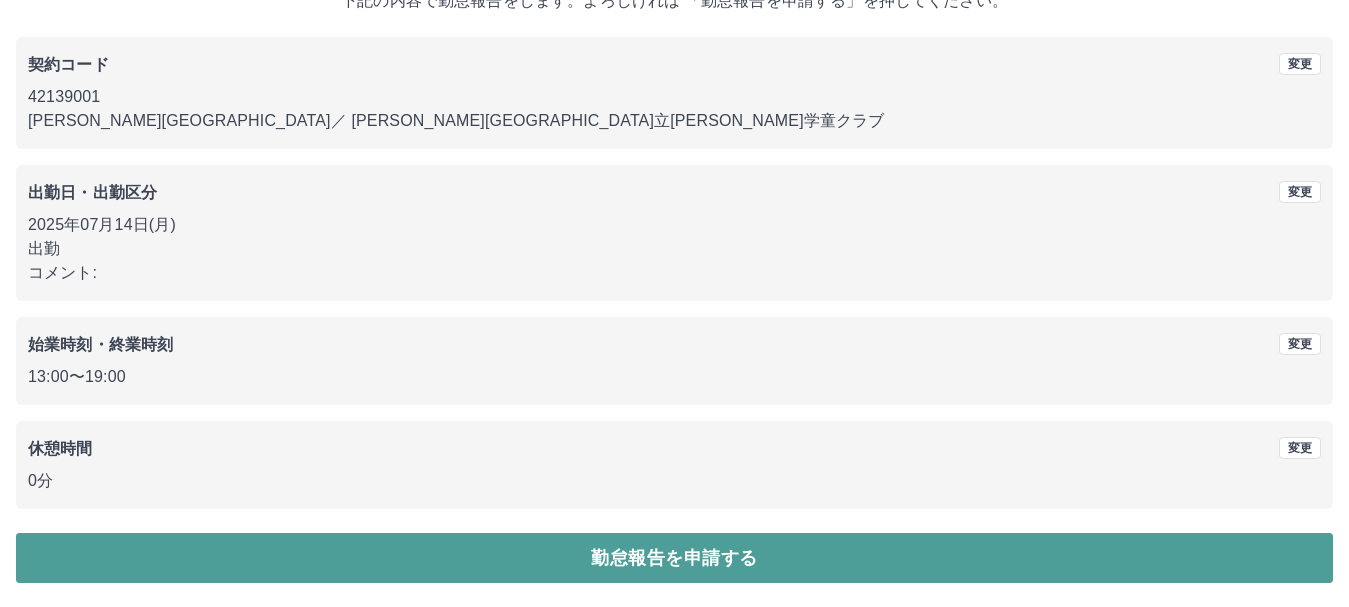 click on "勤怠報告を申請する" at bounding box center (674, 558) 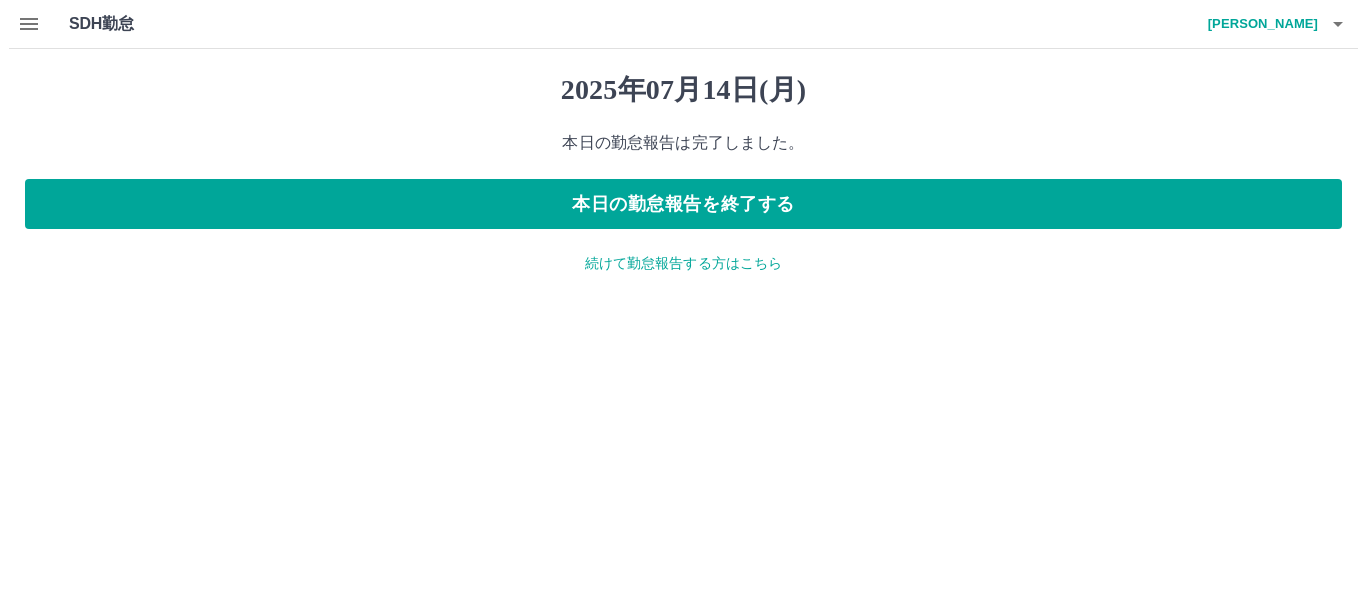 scroll, scrollTop: 0, scrollLeft: 0, axis: both 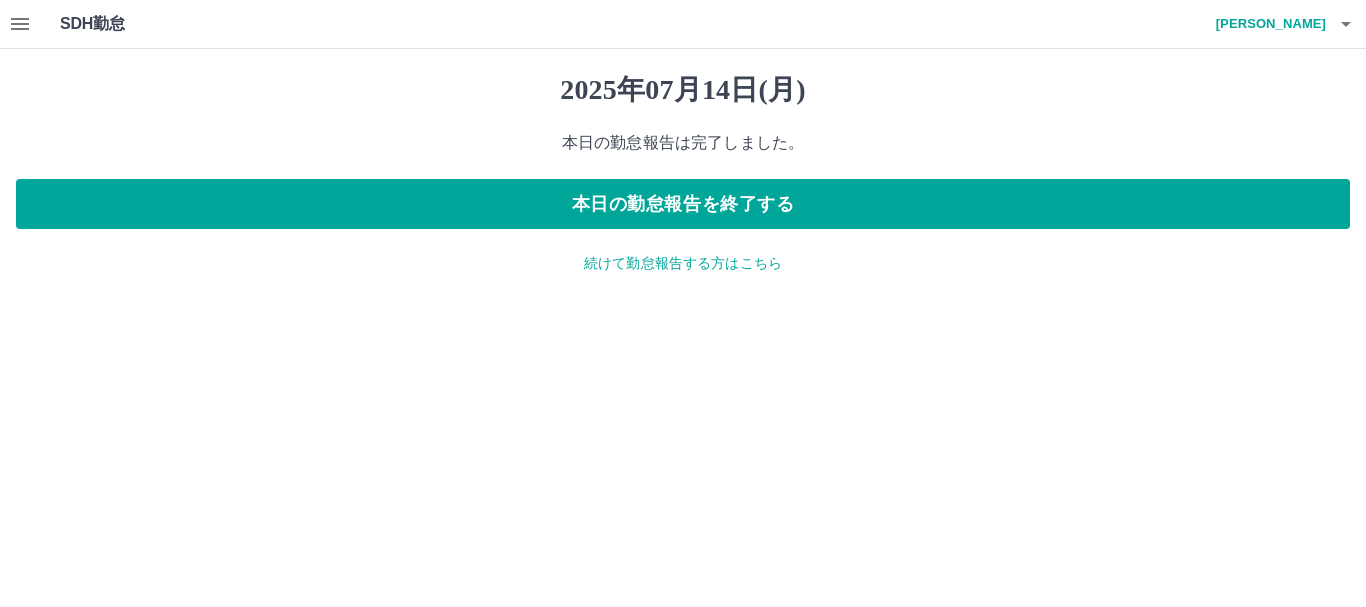 click 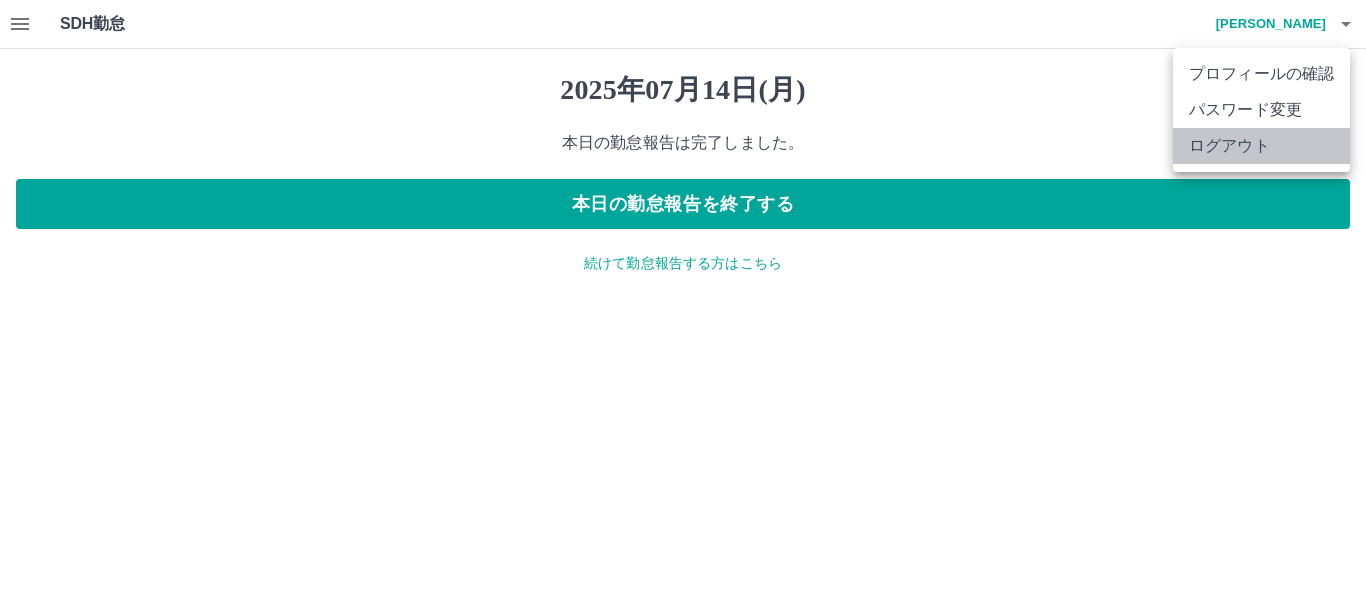 click on "ログアウト" at bounding box center (1261, 146) 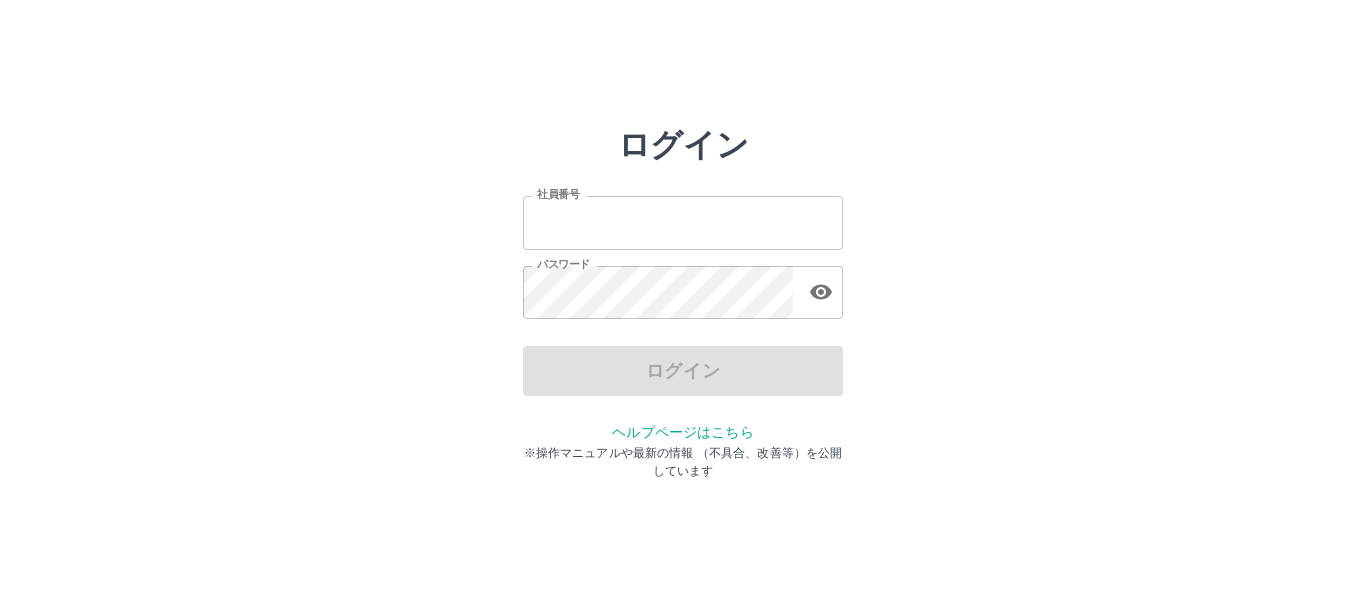scroll, scrollTop: 0, scrollLeft: 0, axis: both 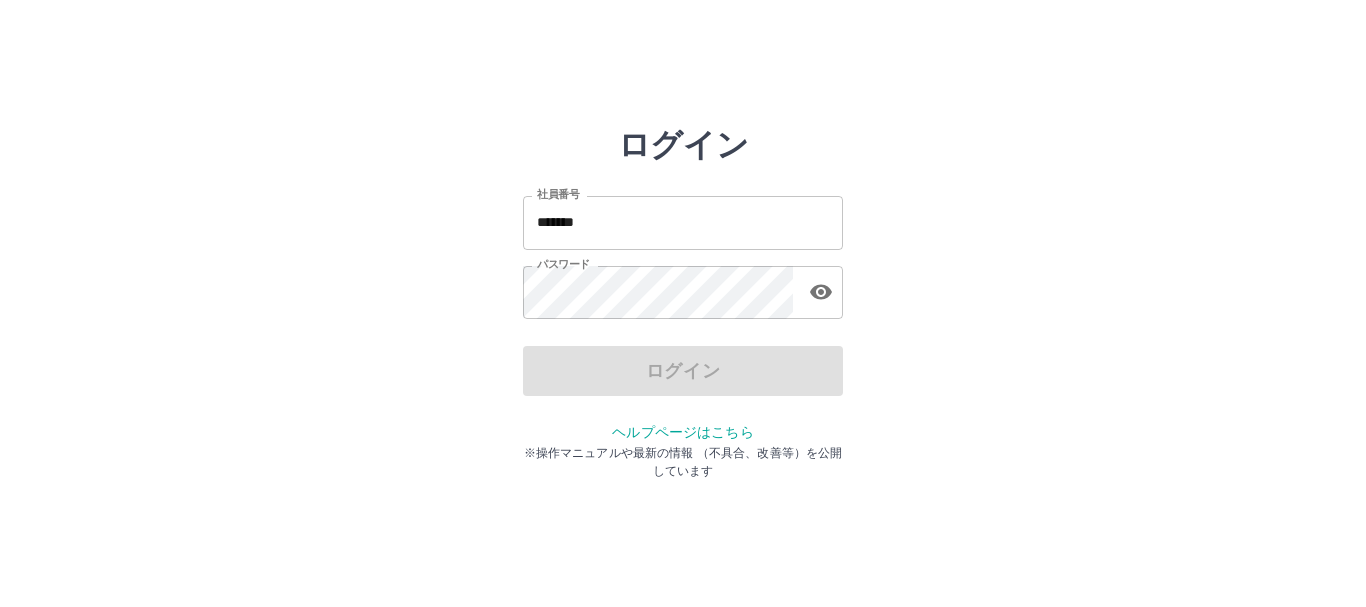 click on "*******" at bounding box center (683, 222) 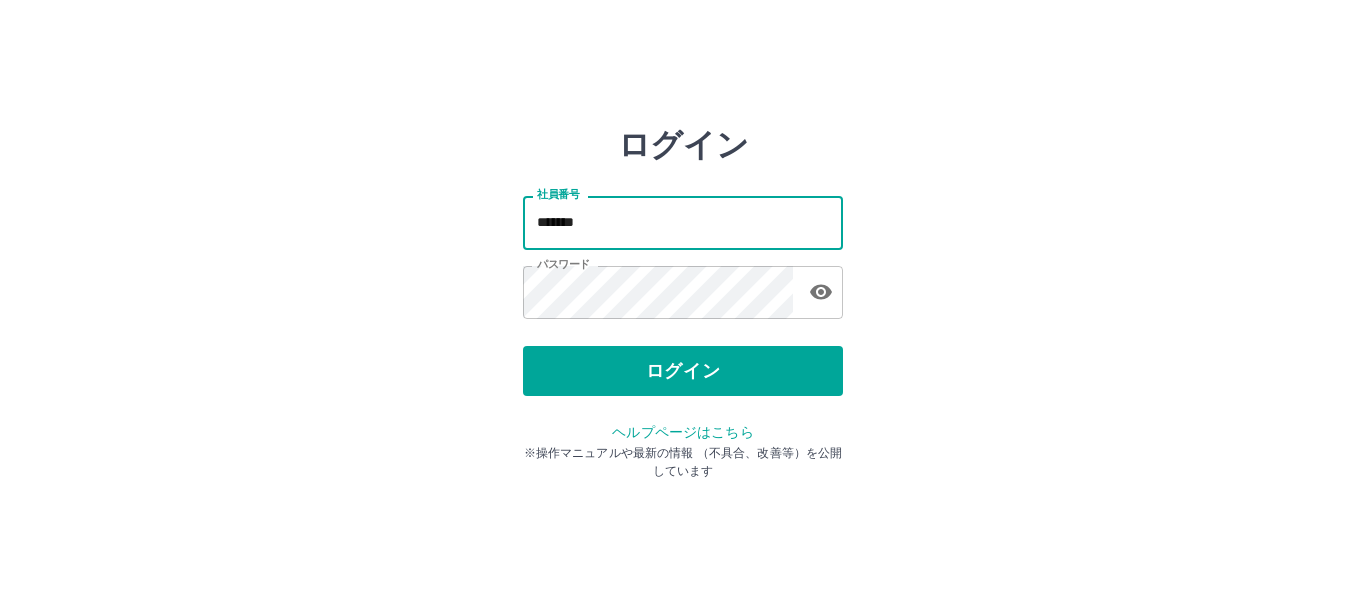 type on "*******" 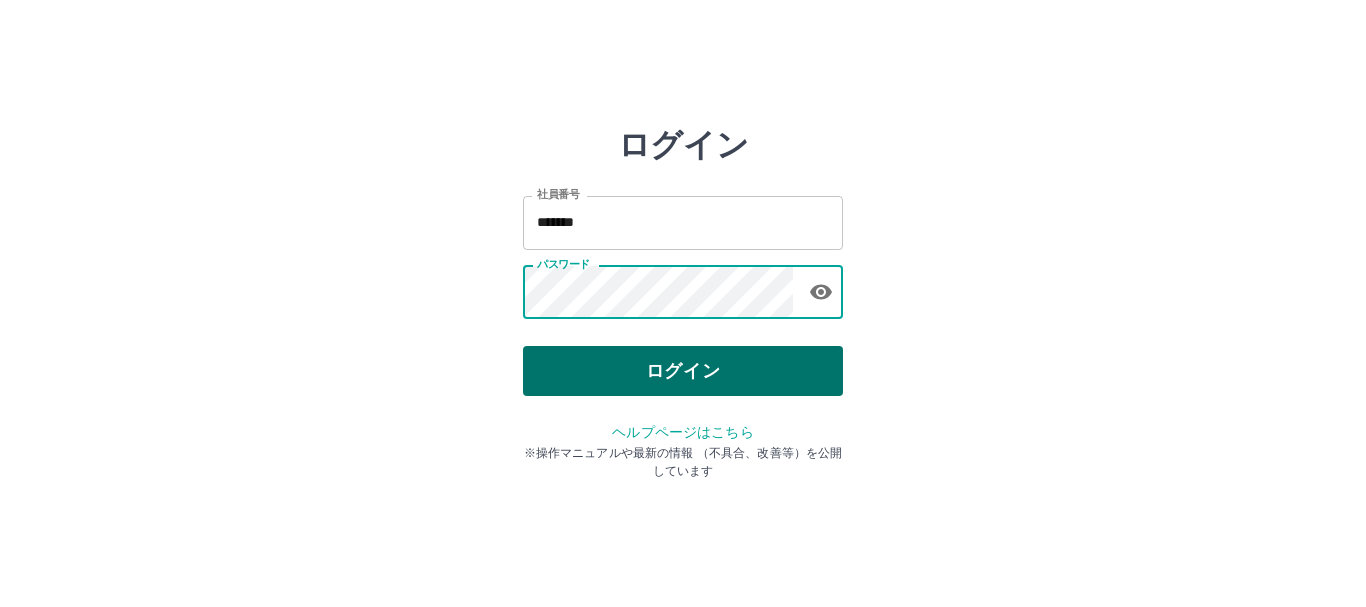 click on "ログイン" at bounding box center [683, 371] 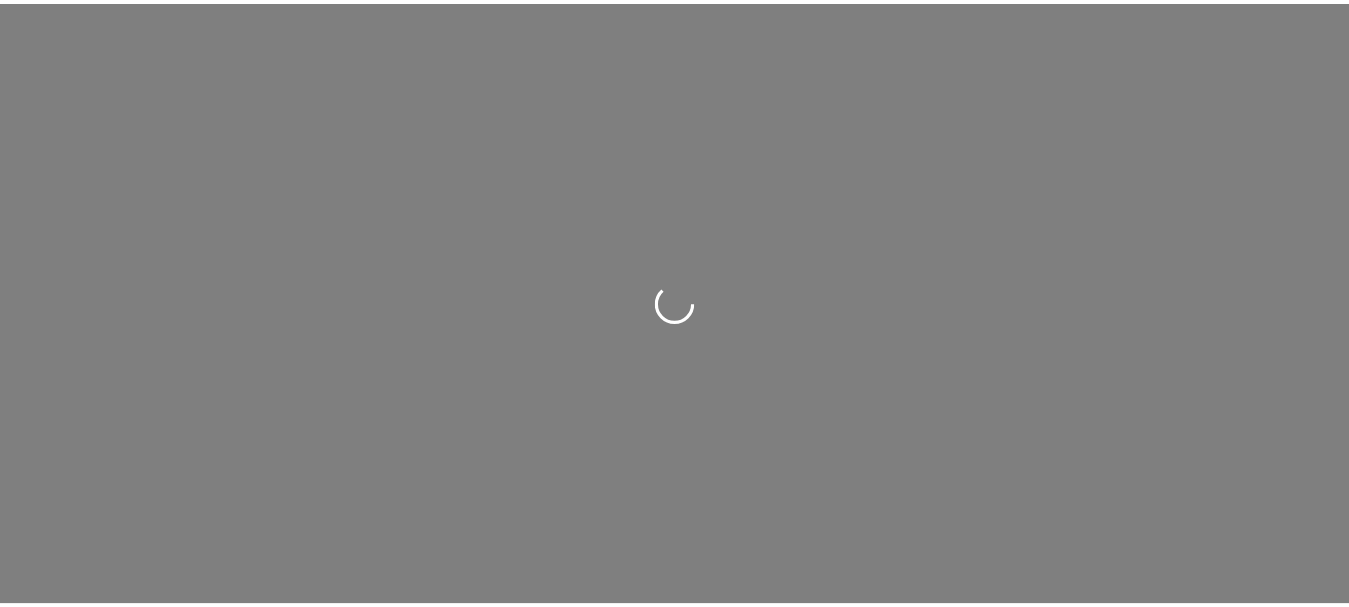 scroll, scrollTop: 0, scrollLeft: 0, axis: both 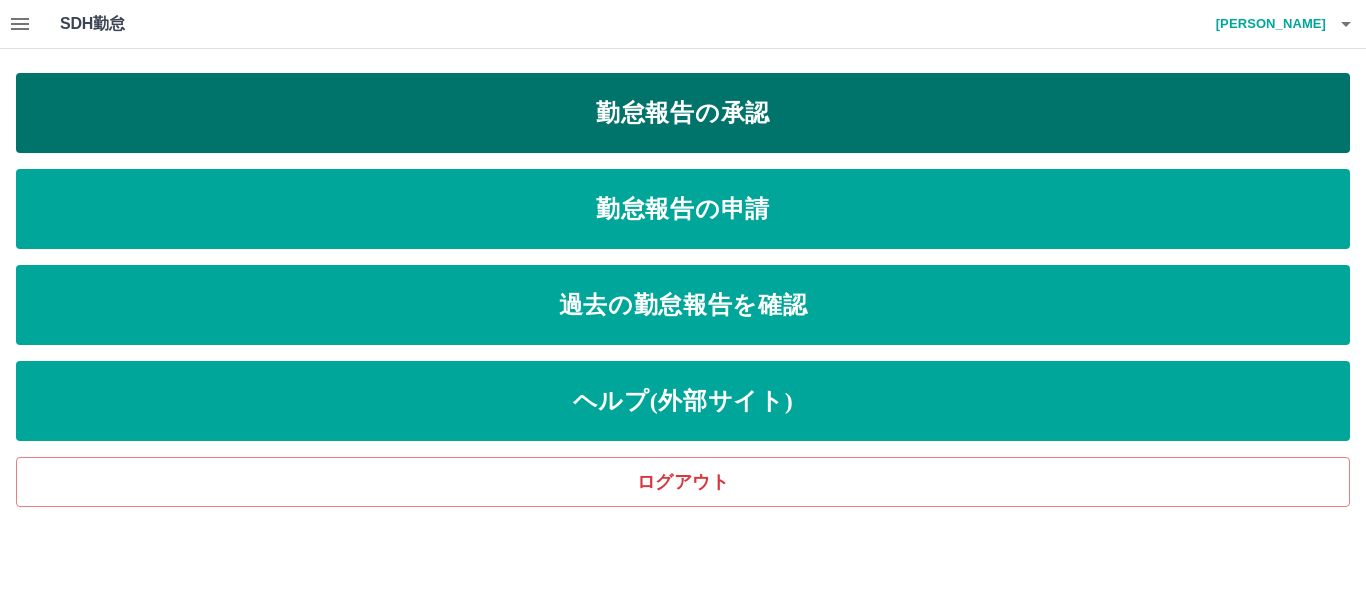click on "勤怠報告の承認" at bounding box center (683, 113) 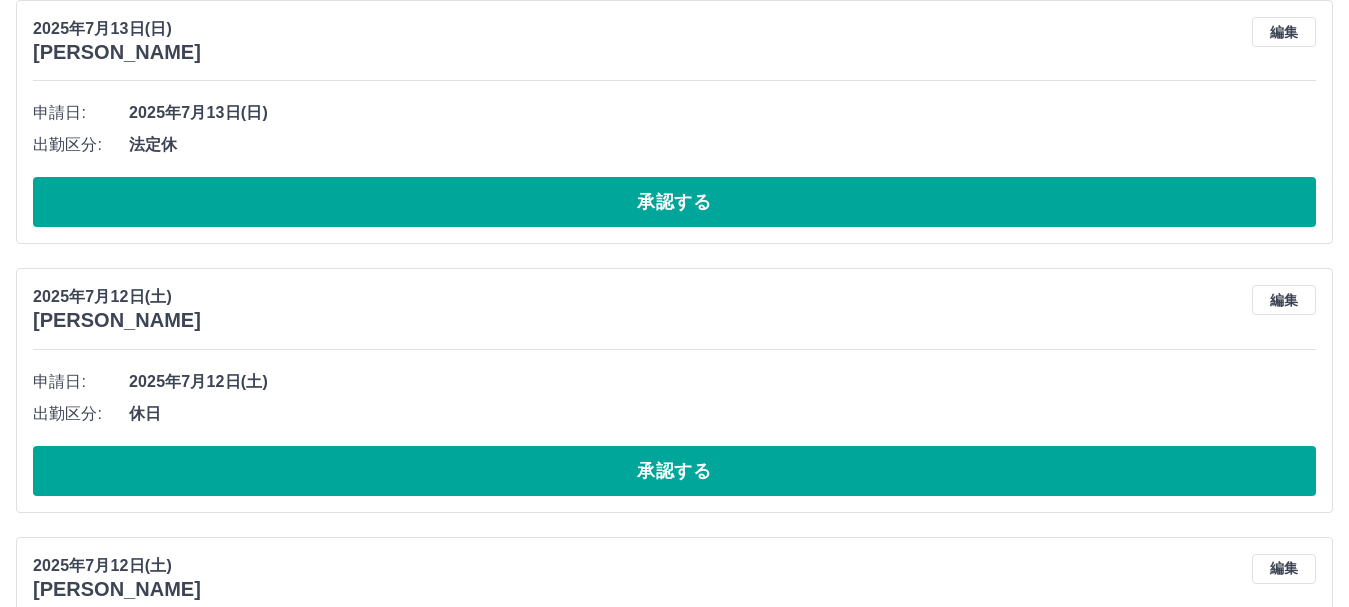 scroll, scrollTop: 4847, scrollLeft: 0, axis: vertical 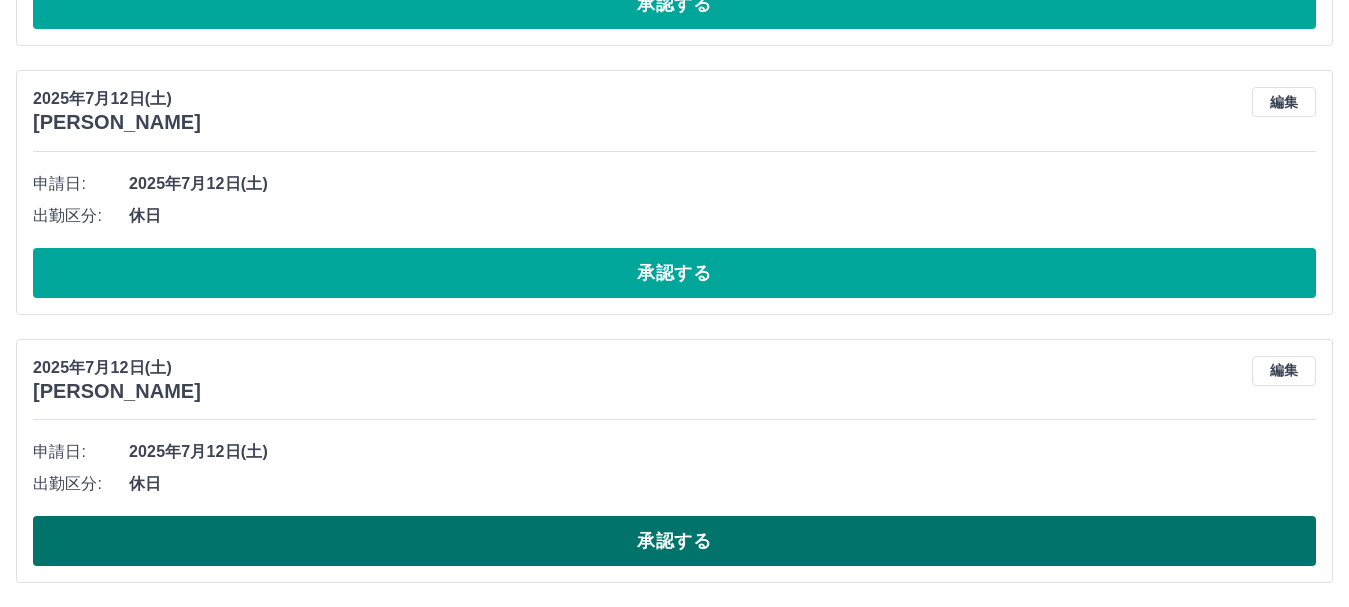 click on "承認する" at bounding box center [674, 541] 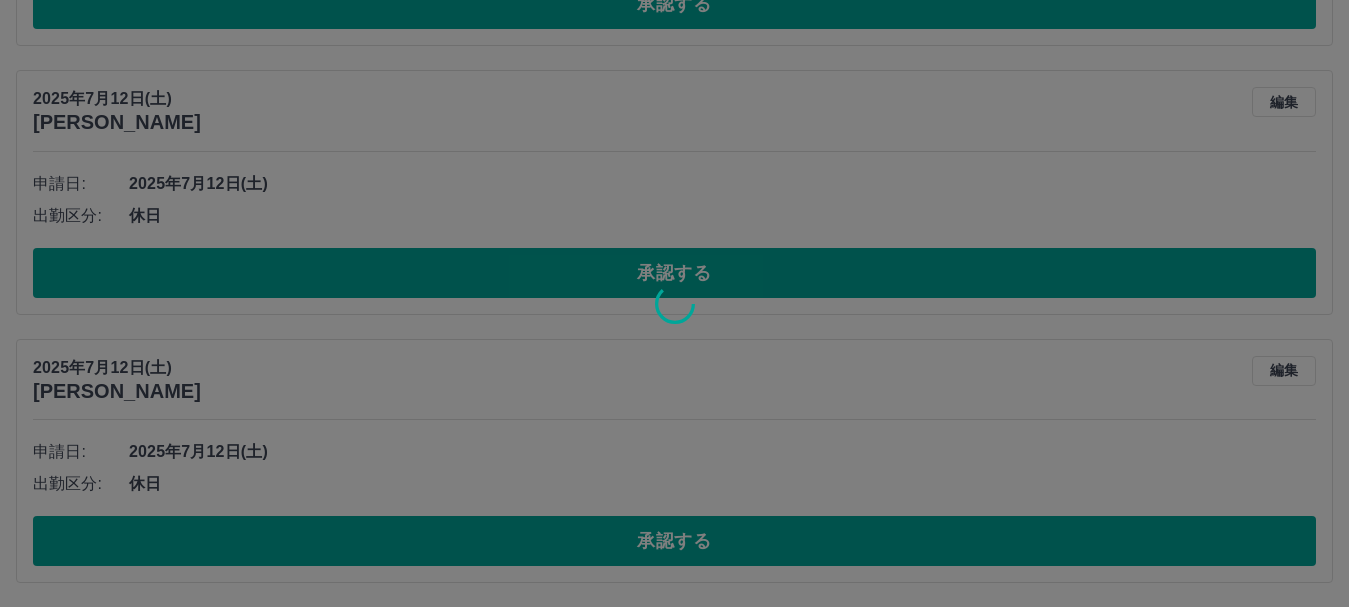 scroll, scrollTop: 4579, scrollLeft: 0, axis: vertical 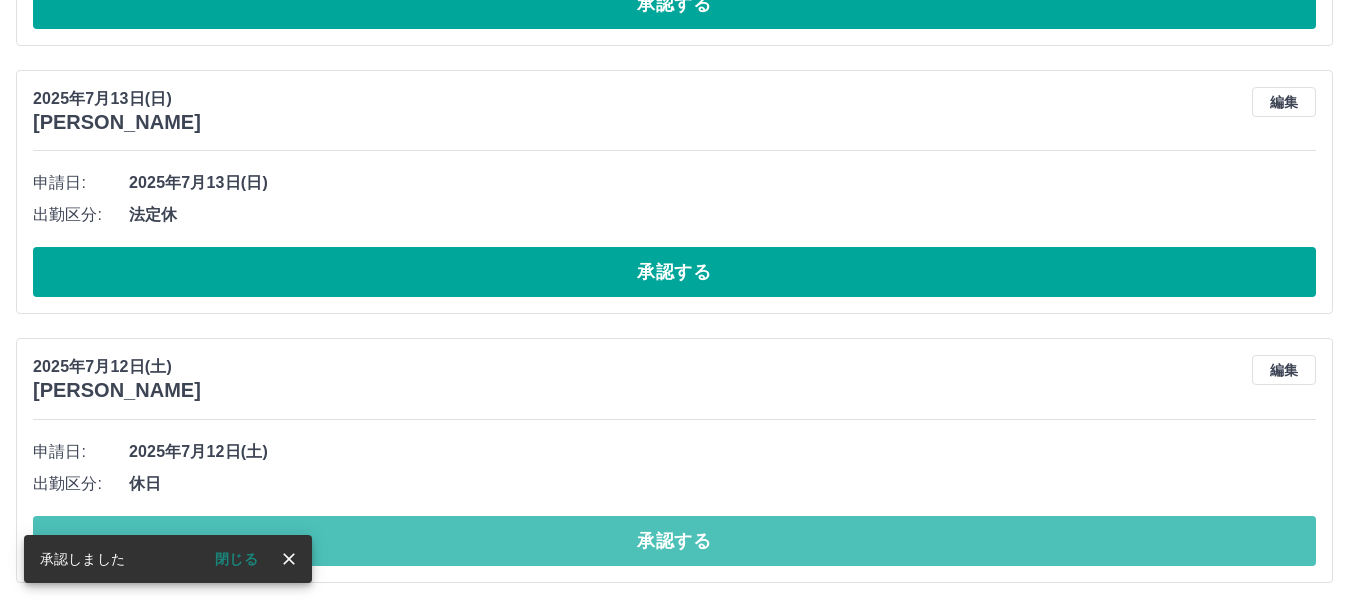 click on "承認する" at bounding box center [674, 541] 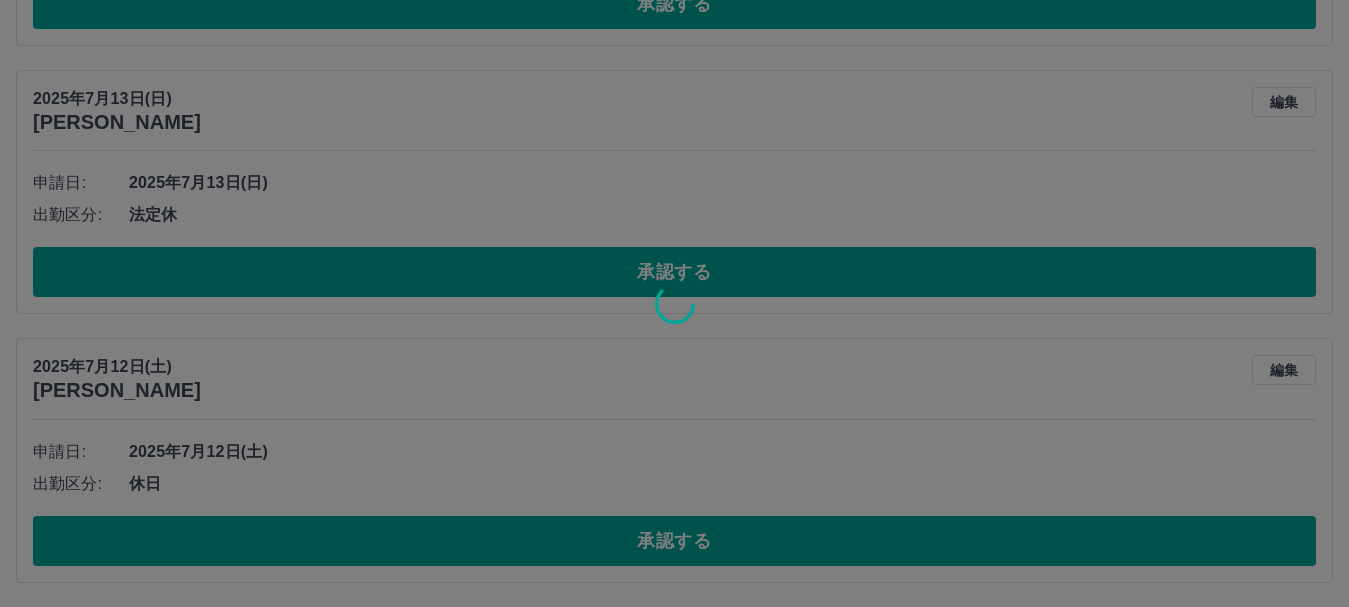 scroll, scrollTop: 4310, scrollLeft: 0, axis: vertical 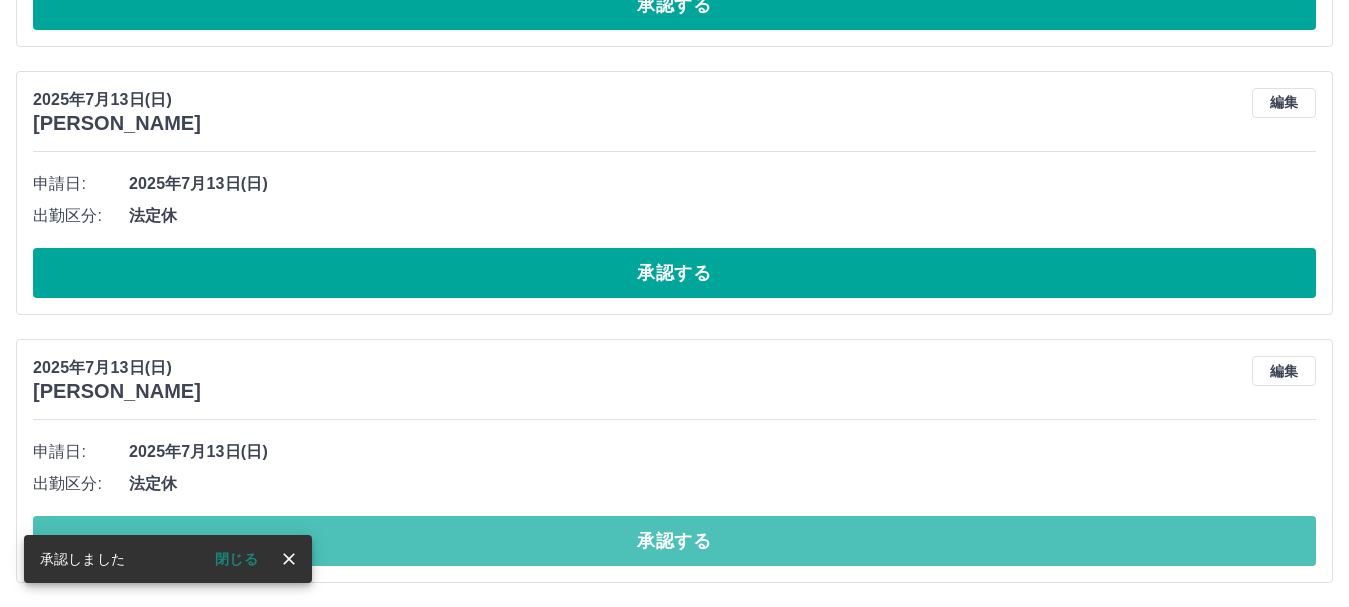 click on "承認する" at bounding box center [674, 541] 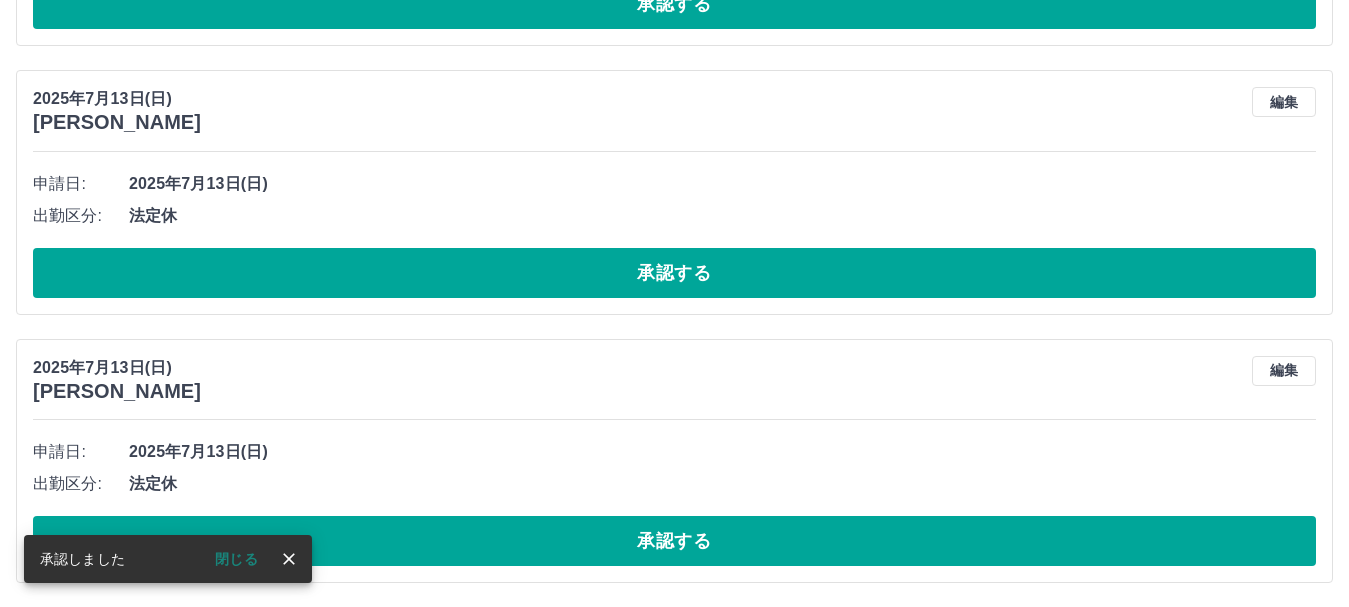 scroll, scrollTop: 4042, scrollLeft: 0, axis: vertical 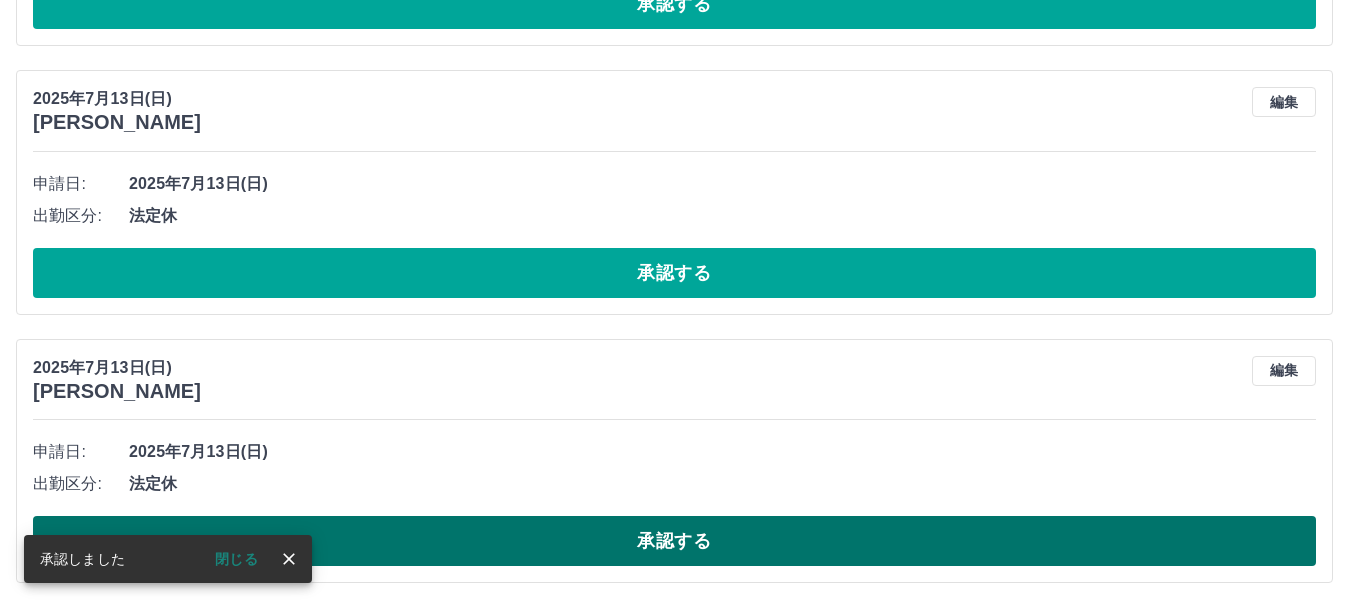 click on "承認する" at bounding box center (674, 541) 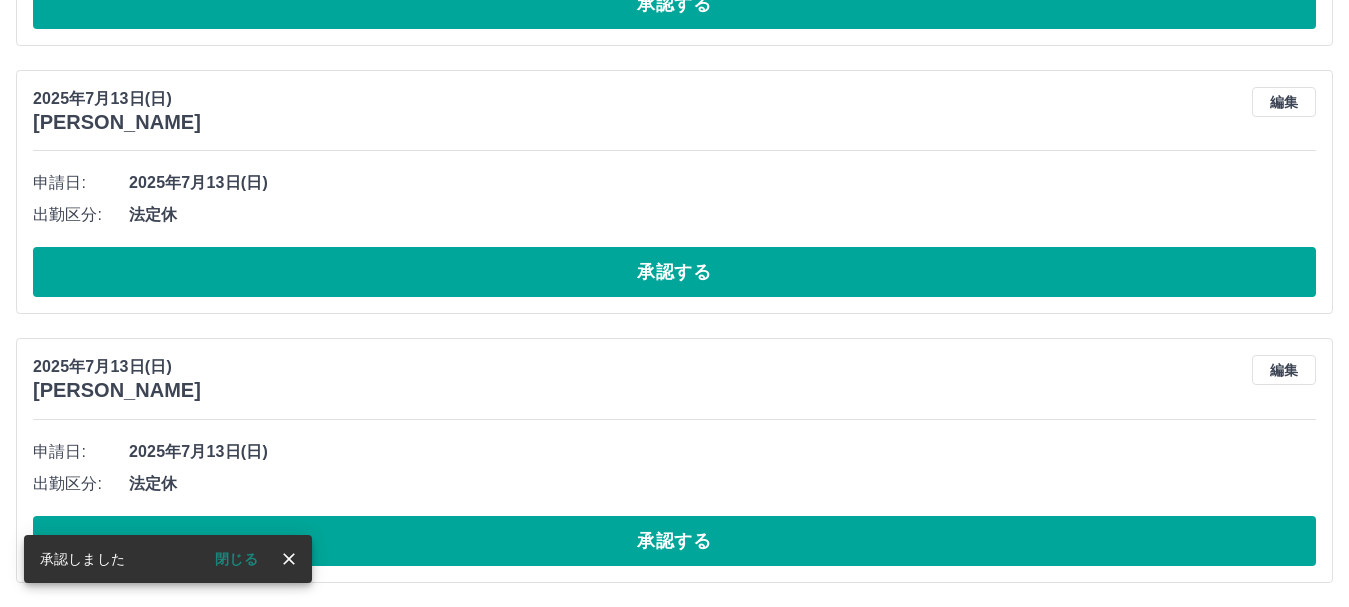 scroll, scrollTop: 3774, scrollLeft: 0, axis: vertical 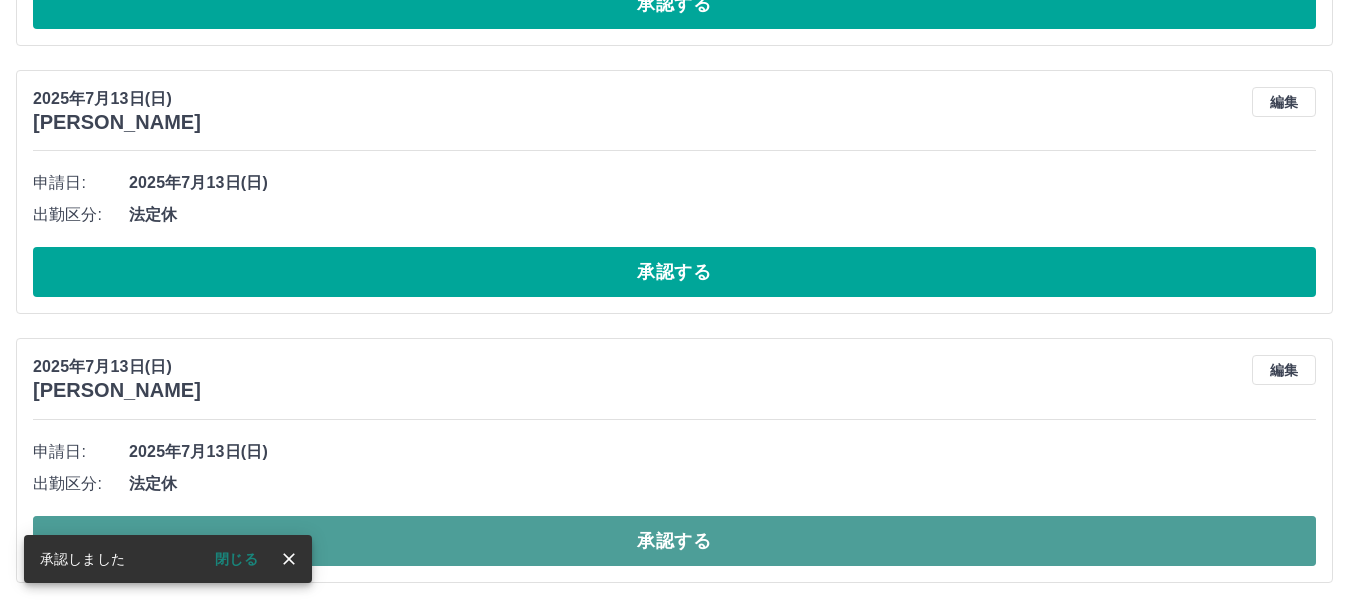 click on "承認する" at bounding box center (674, 541) 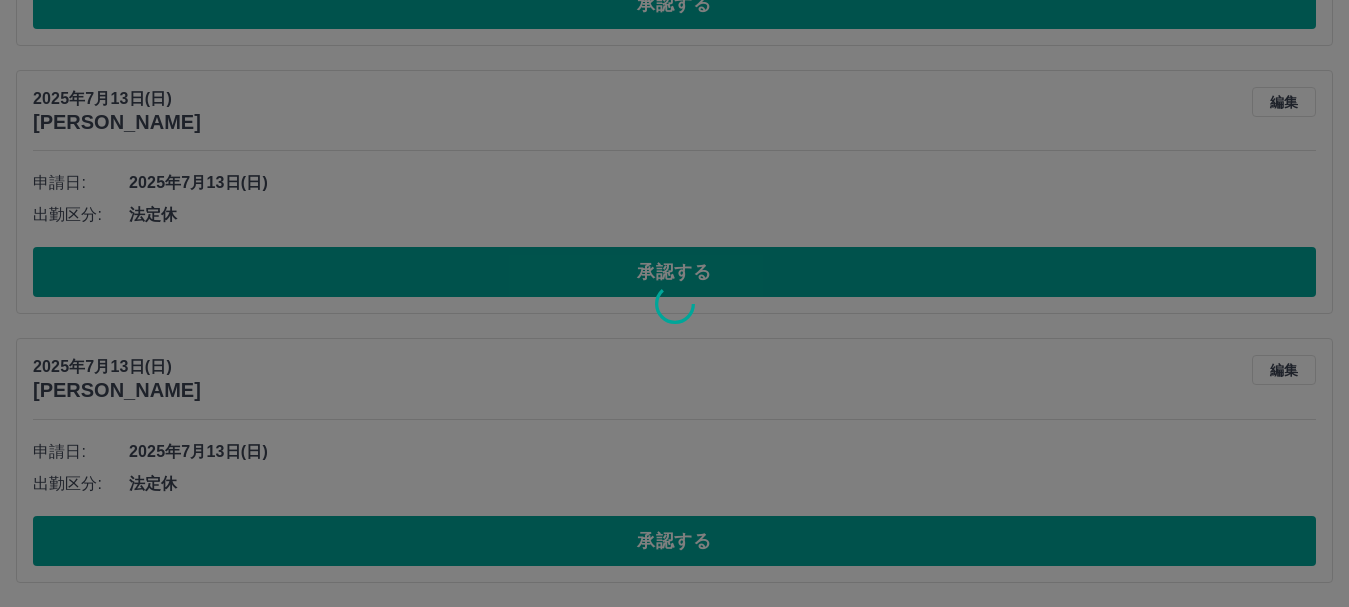 scroll, scrollTop: 3505, scrollLeft: 0, axis: vertical 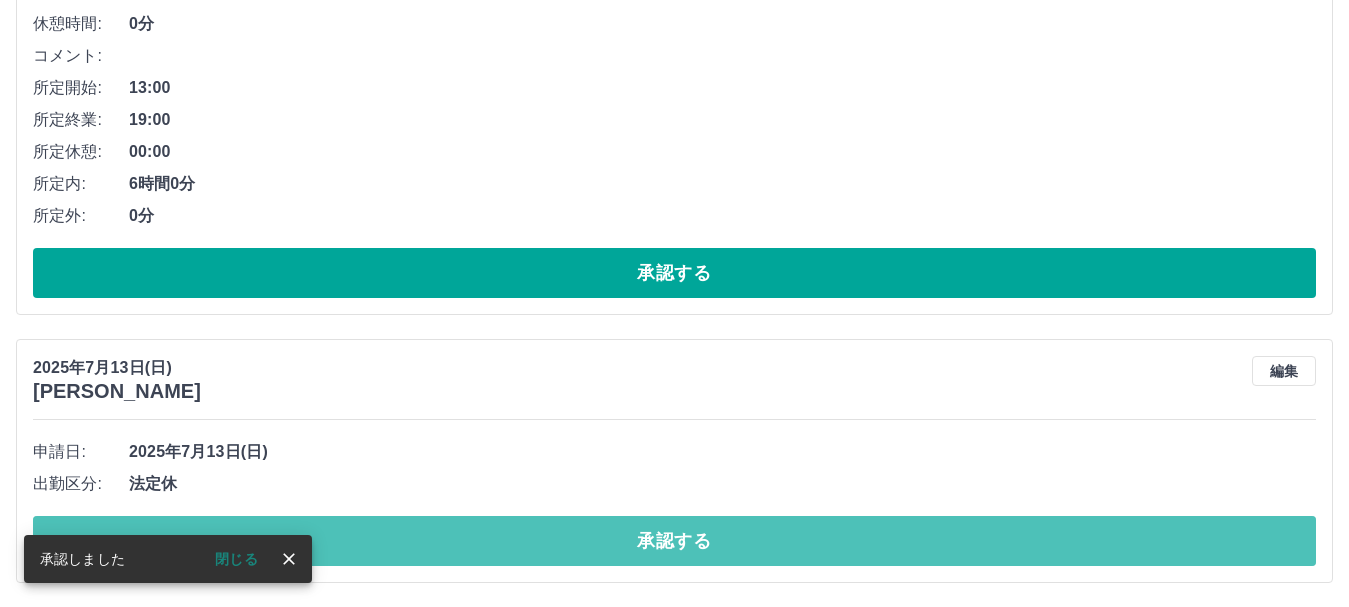 click on "承認する" at bounding box center (674, 541) 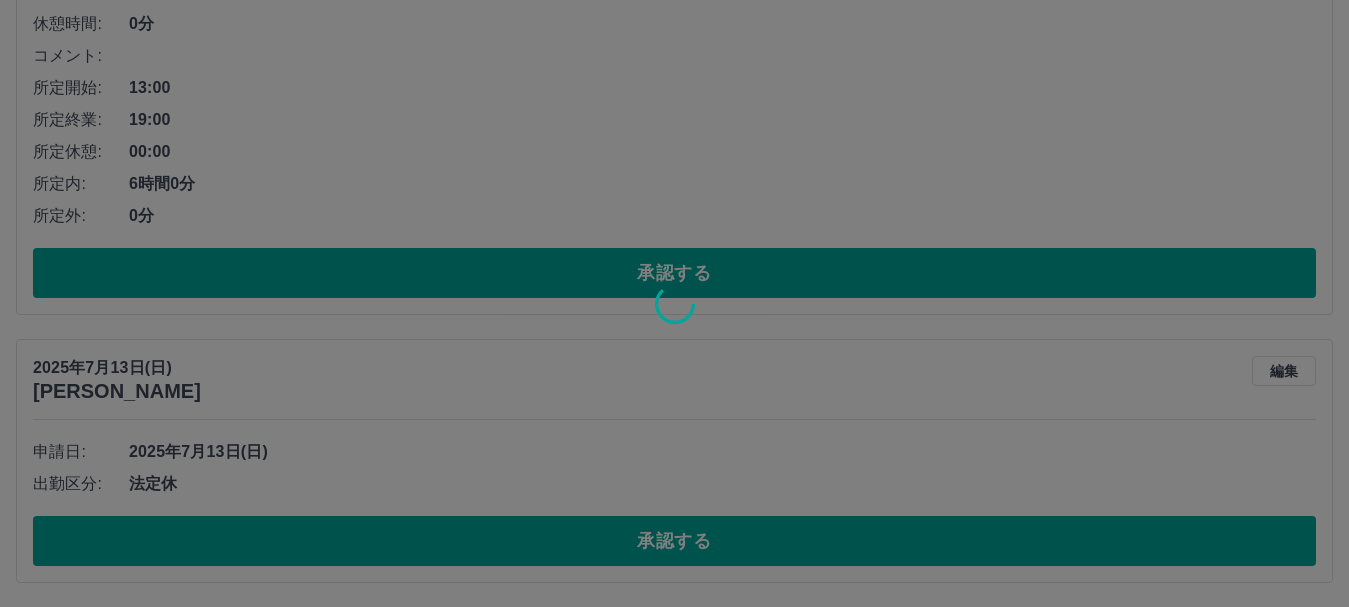 scroll, scrollTop: 3237, scrollLeft: 0, axis: vertical 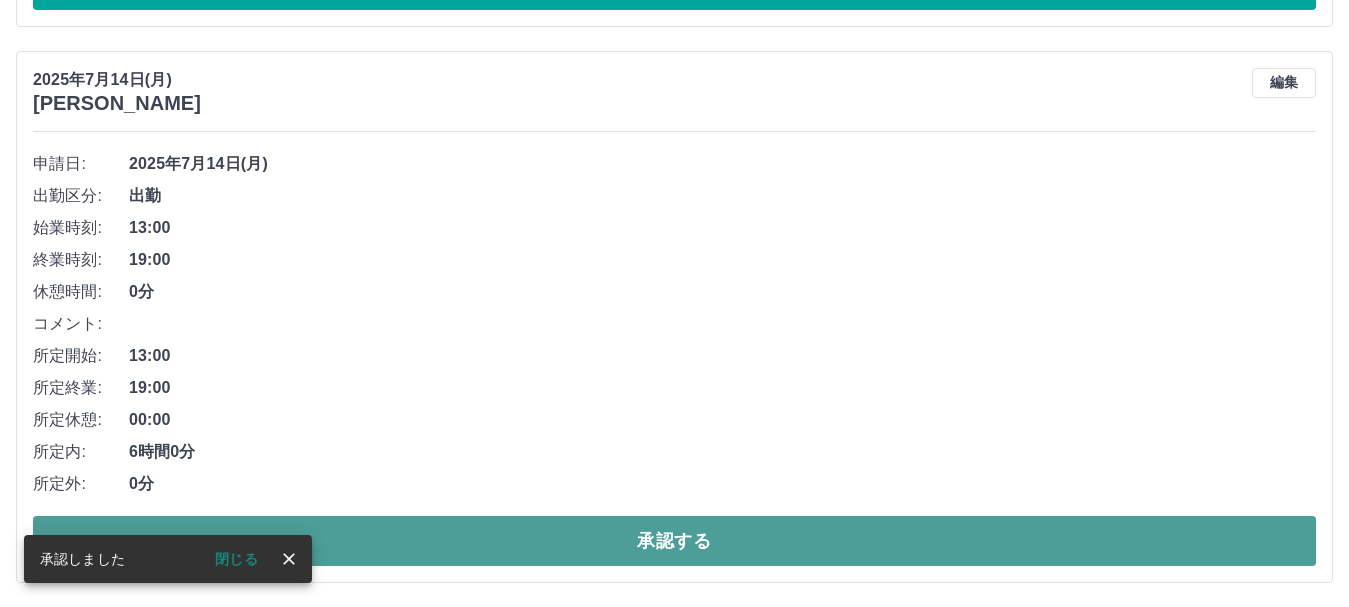 click on "承認する" at bounding box center (674, 541) 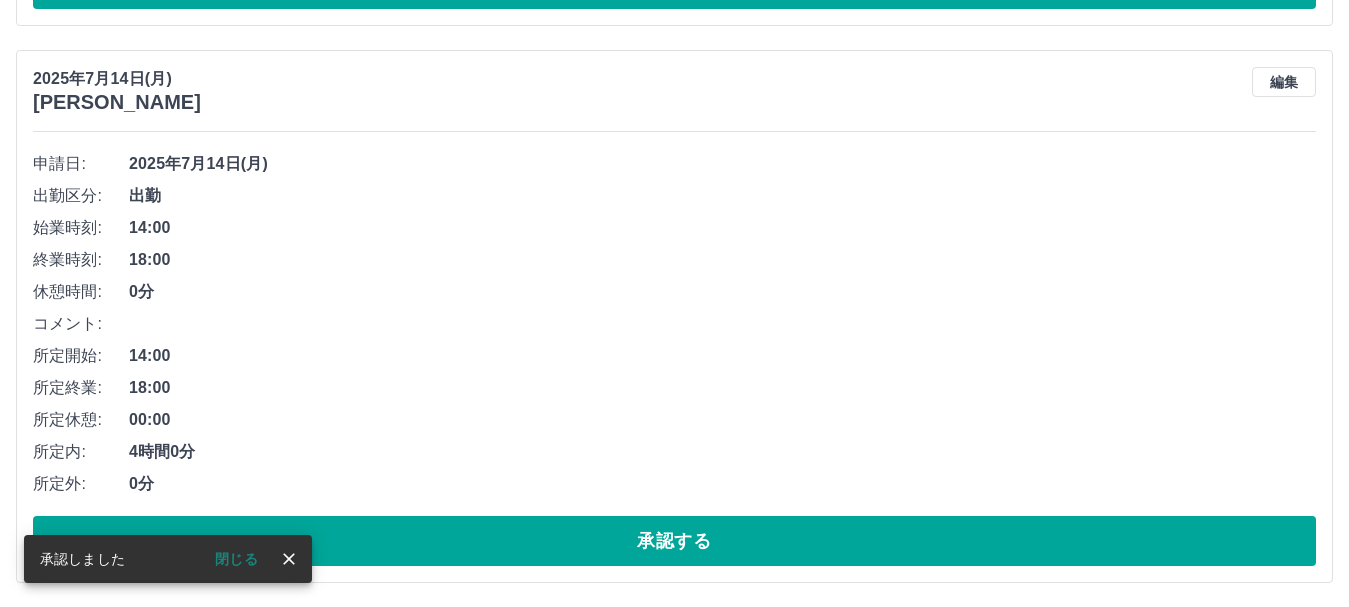scroll, scrollTop: 2681, scrollLeft: 0, axis: vertical 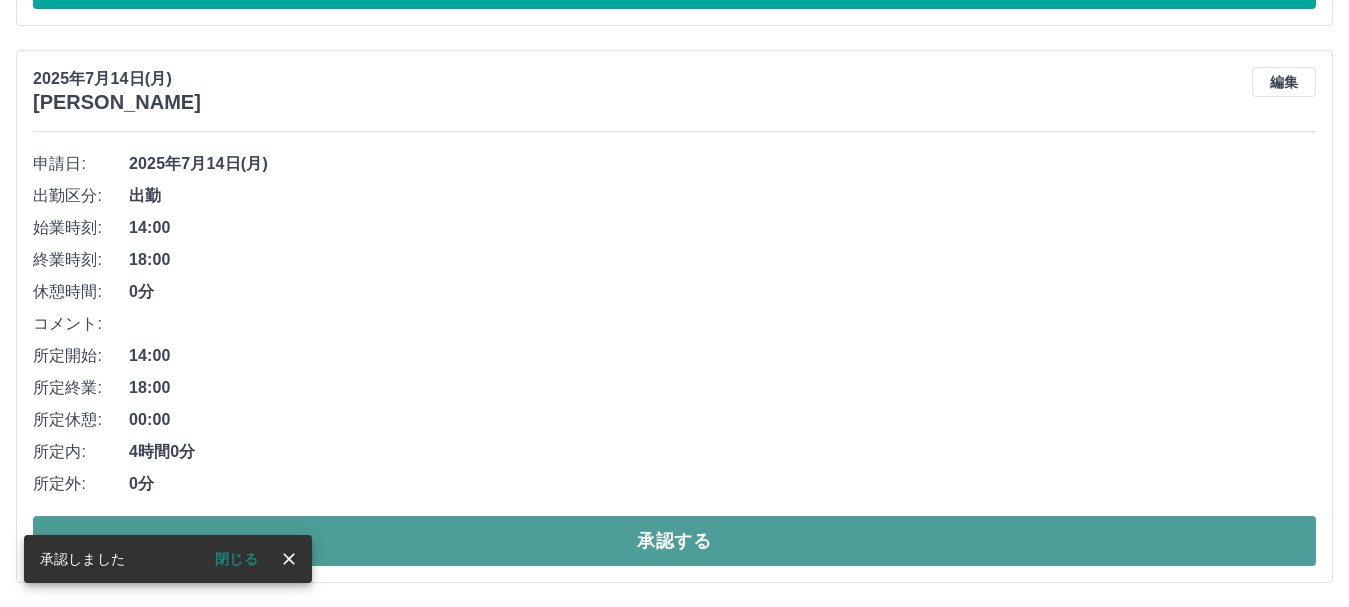 click on "承認する" at bounding box center (674, 541) 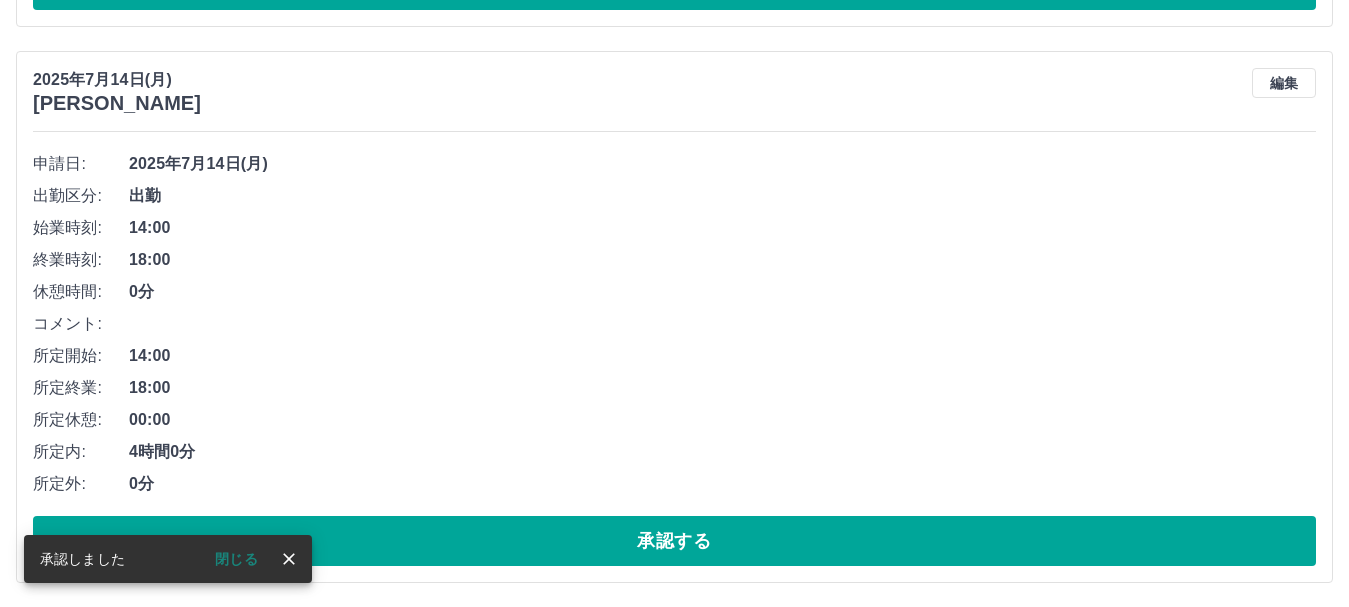 scroll, scrollTop: 2124, scrollLeft: 0, axis: vertical 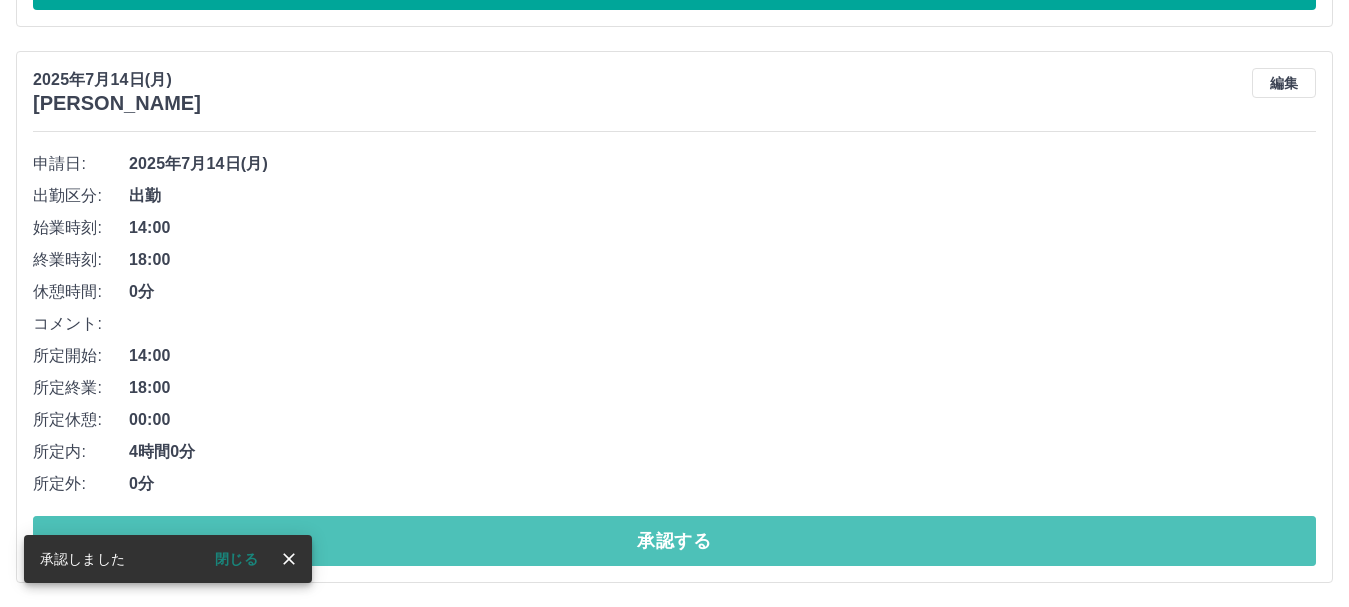 click on "承認する" at bounding box center (674, 541) 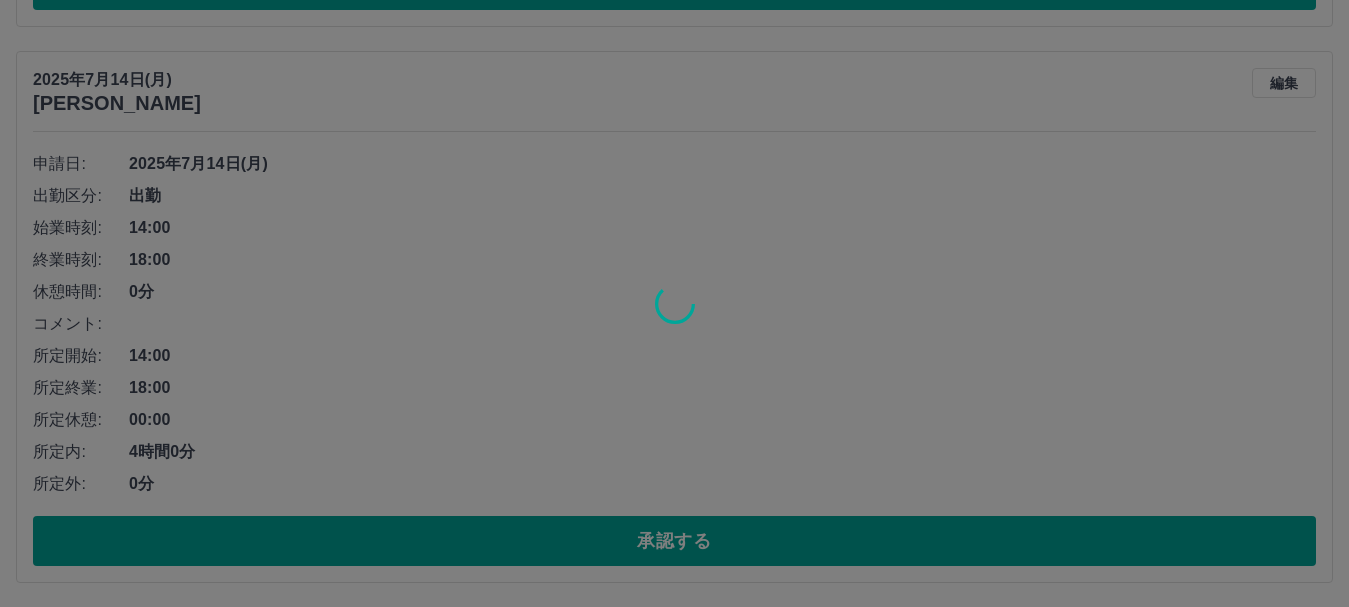 scroll, scrollTop: 1568, scrollLeft: 0, axis: vertical 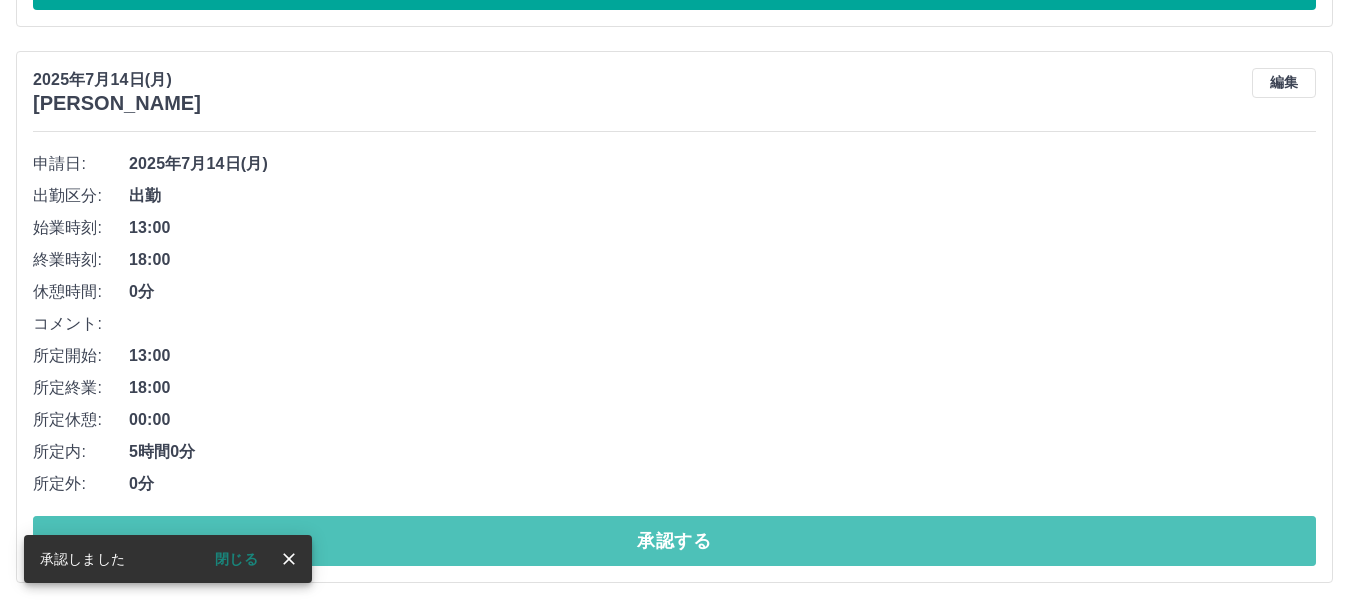 click on "承認する" at bounding box center [674, 541] 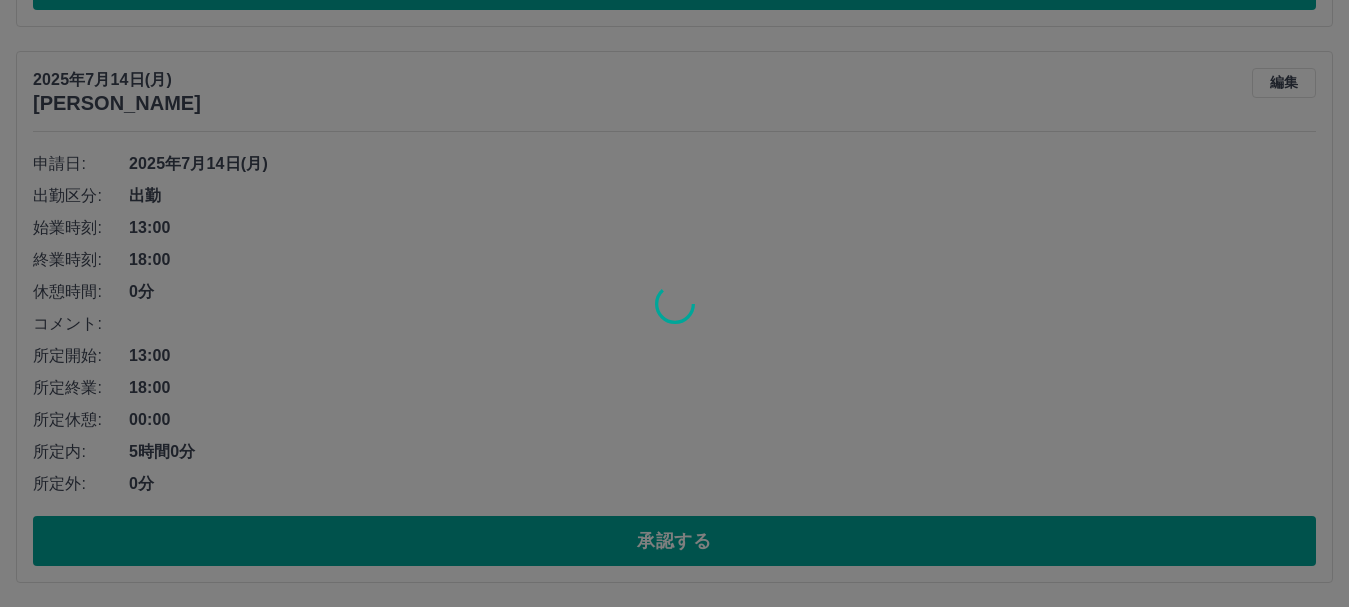 scroll, scrollTop: 1012, scrollLeft: 0, axis: vertical 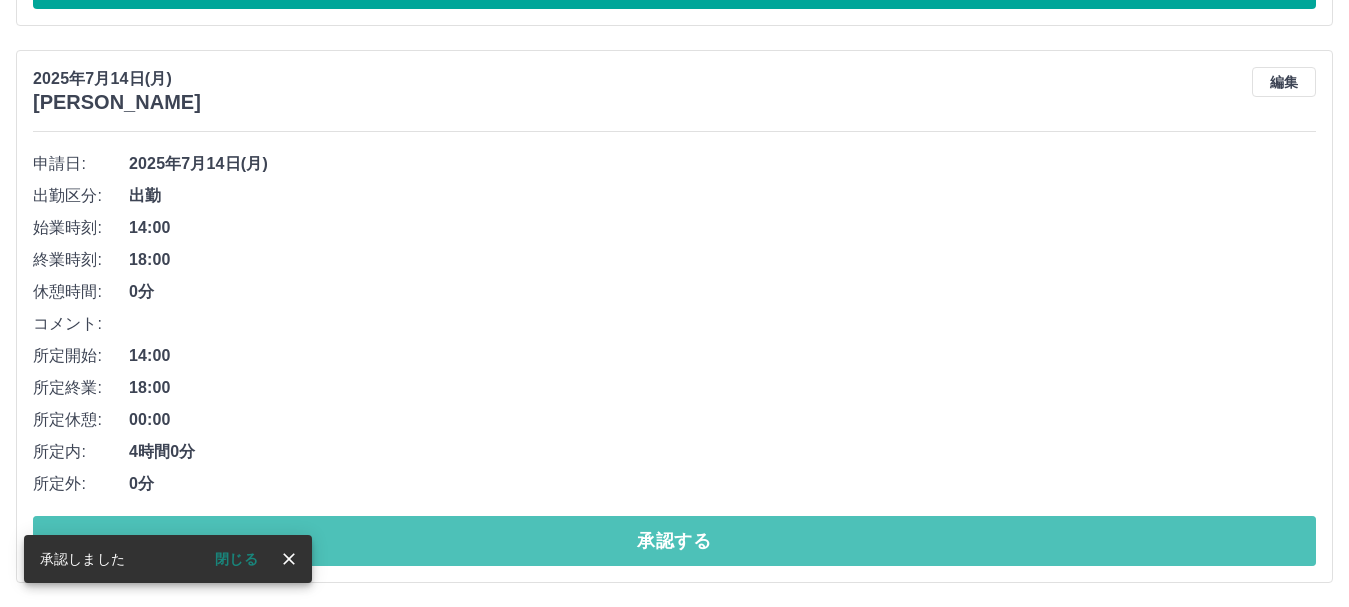 click on "承認する" at bounding box center [674, 541] 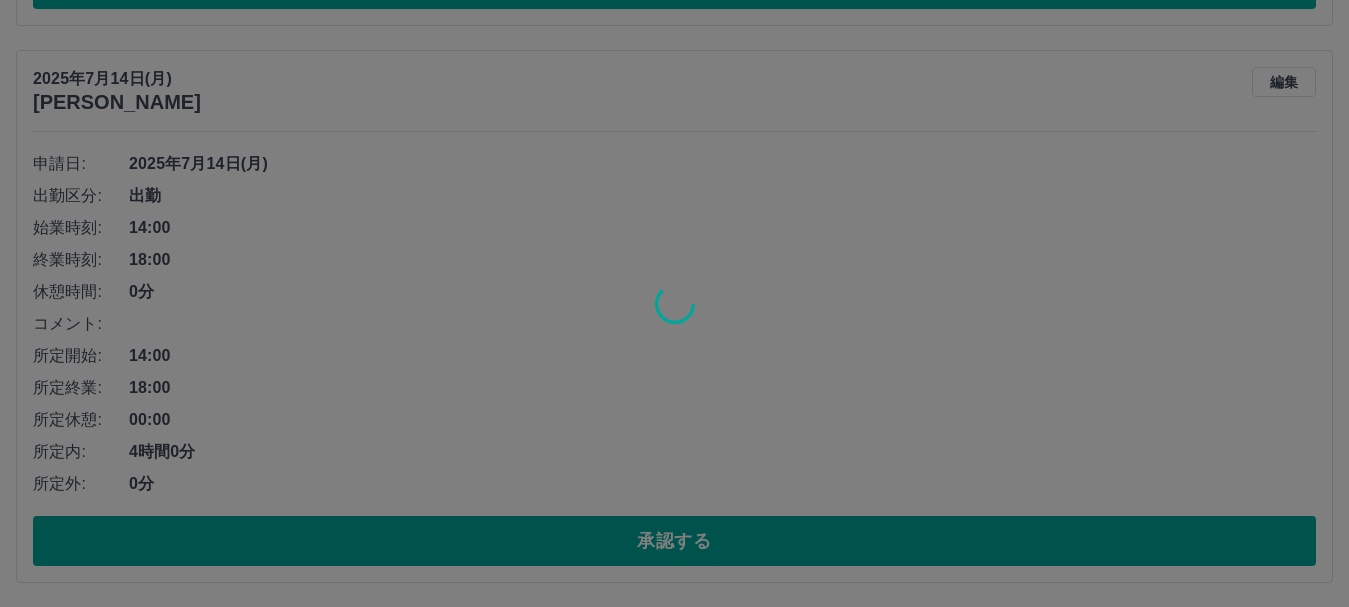 scroll, scrollTop: 455, scrollLeft: 0, axis: vertical 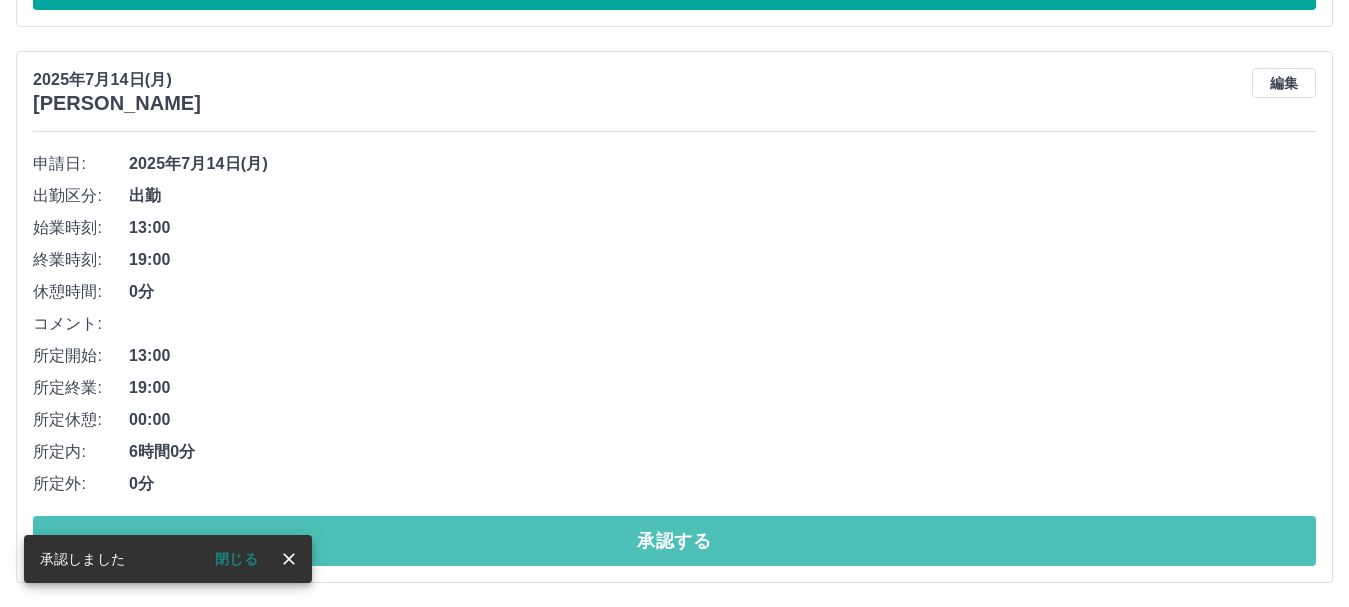 click on "承認する" at bounding box center [674, 541] 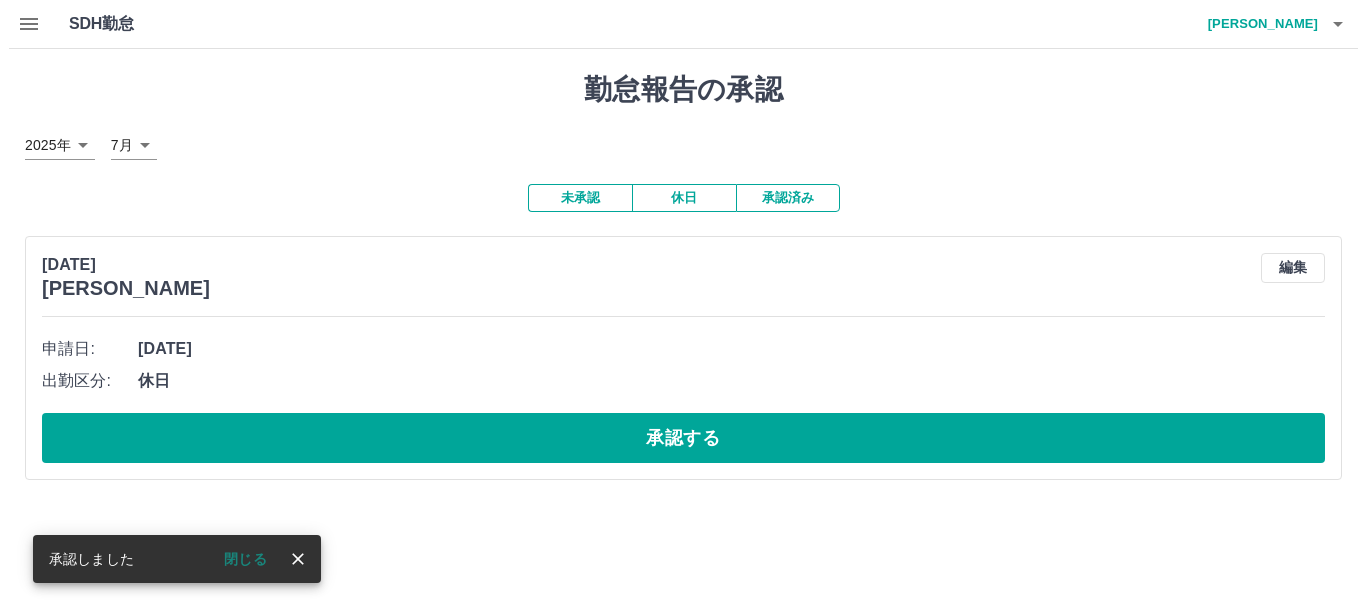 scroll, scrollTop: 0, scrollLeft: 0, axis: both 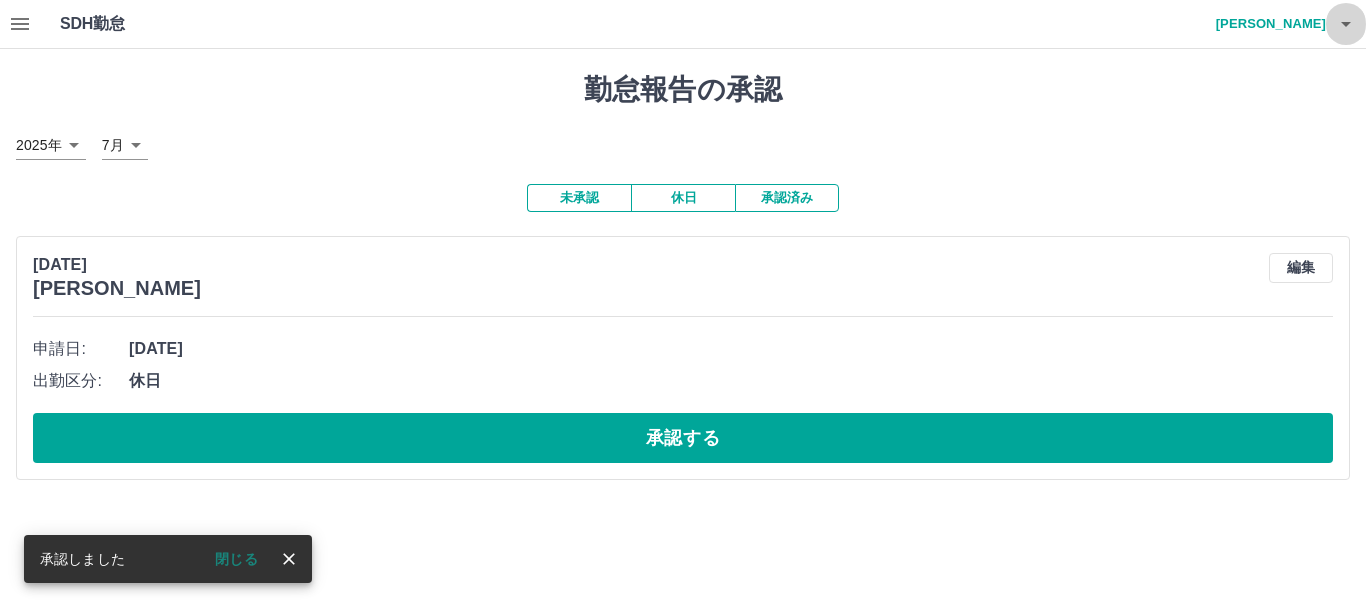 click 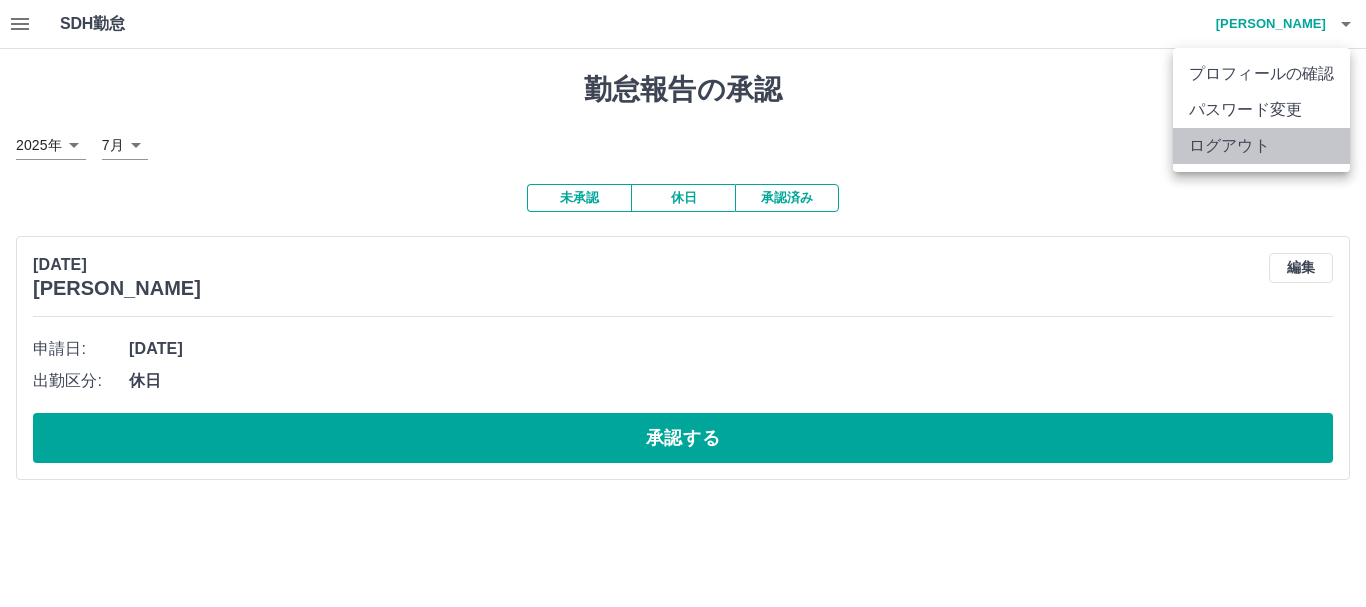 click on "ログアウト" at bounding box center (1261, 146) 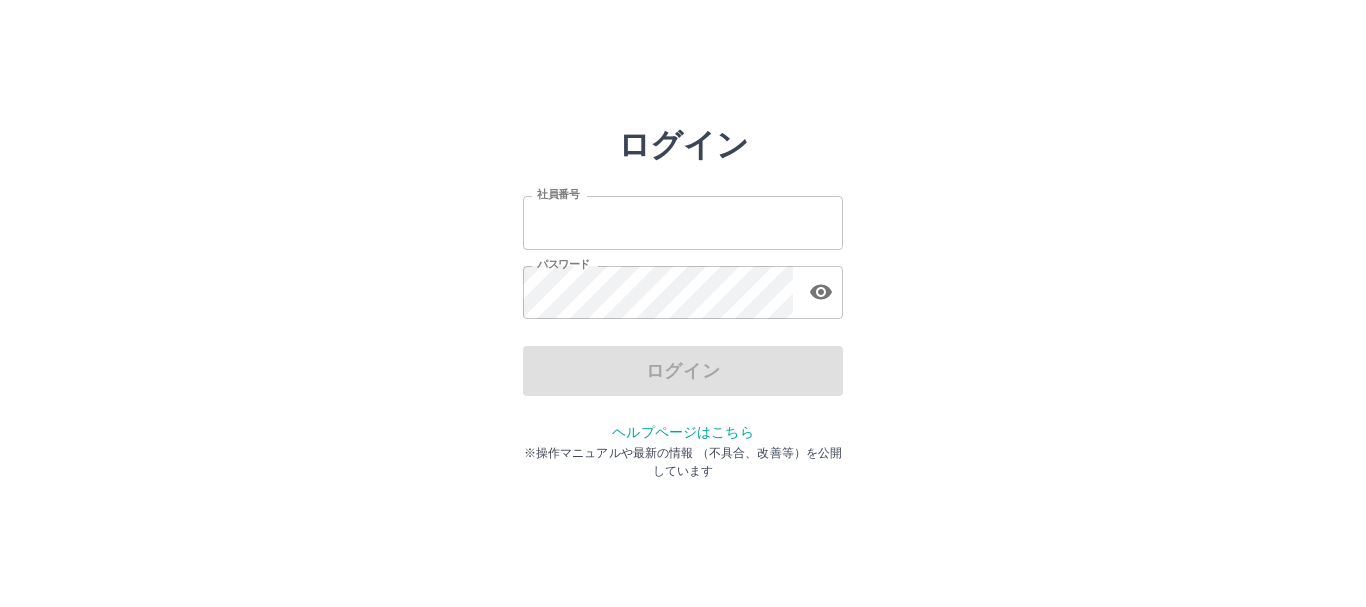 scroll, scrollTop: 0, scrollLeft: 0, axis: both 